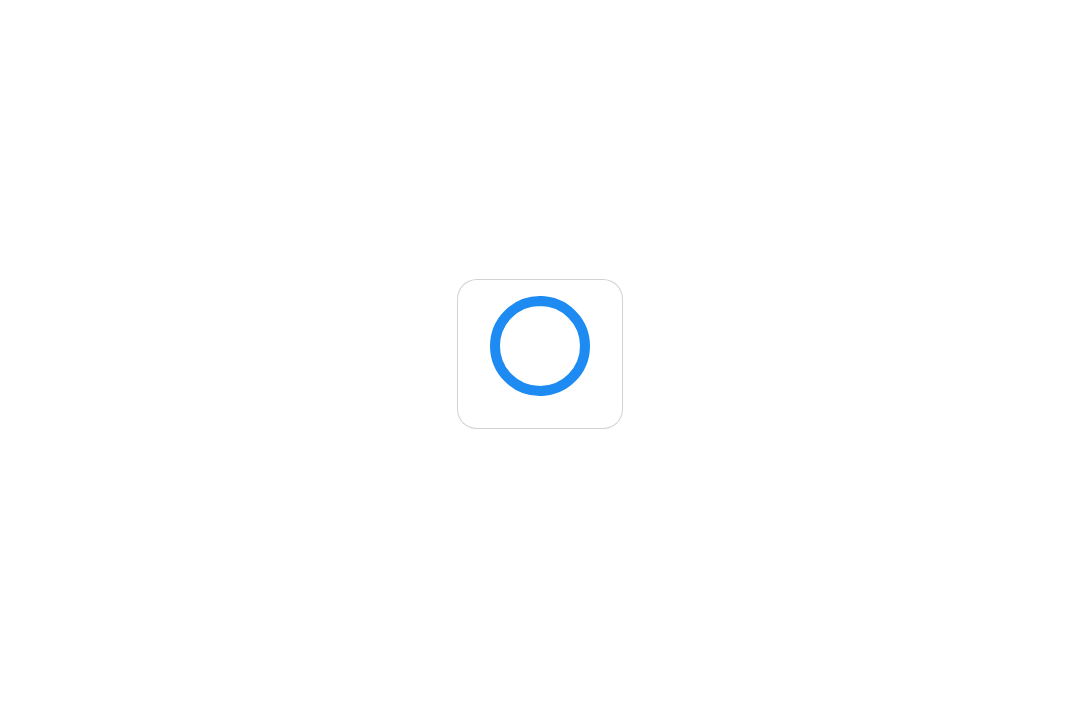 scroll, scrollTop: 0, scrollLeft: 0, axis: both 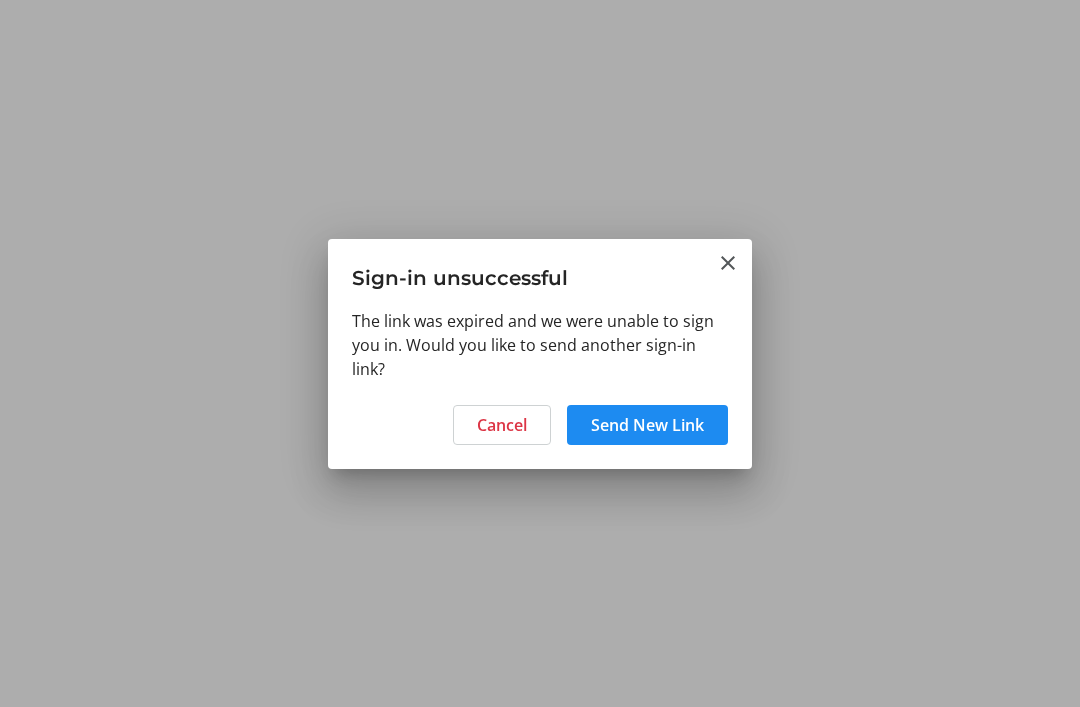 click on "Send New Link" at bounding box center [647, 425] 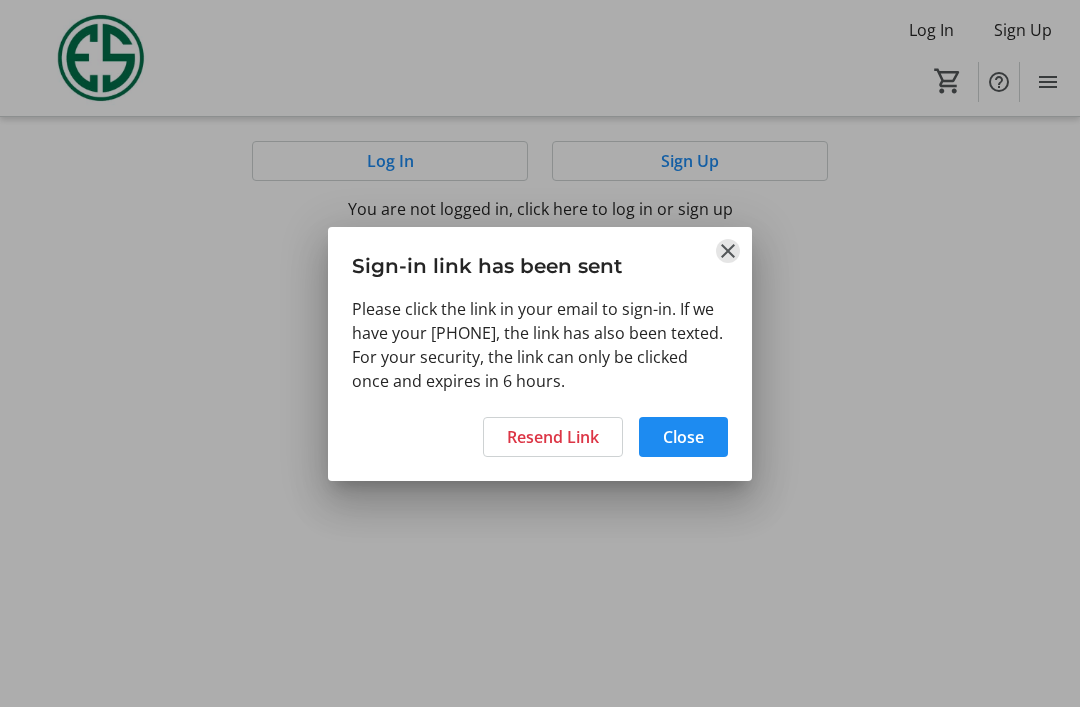 click at bounding box center (728, 251) 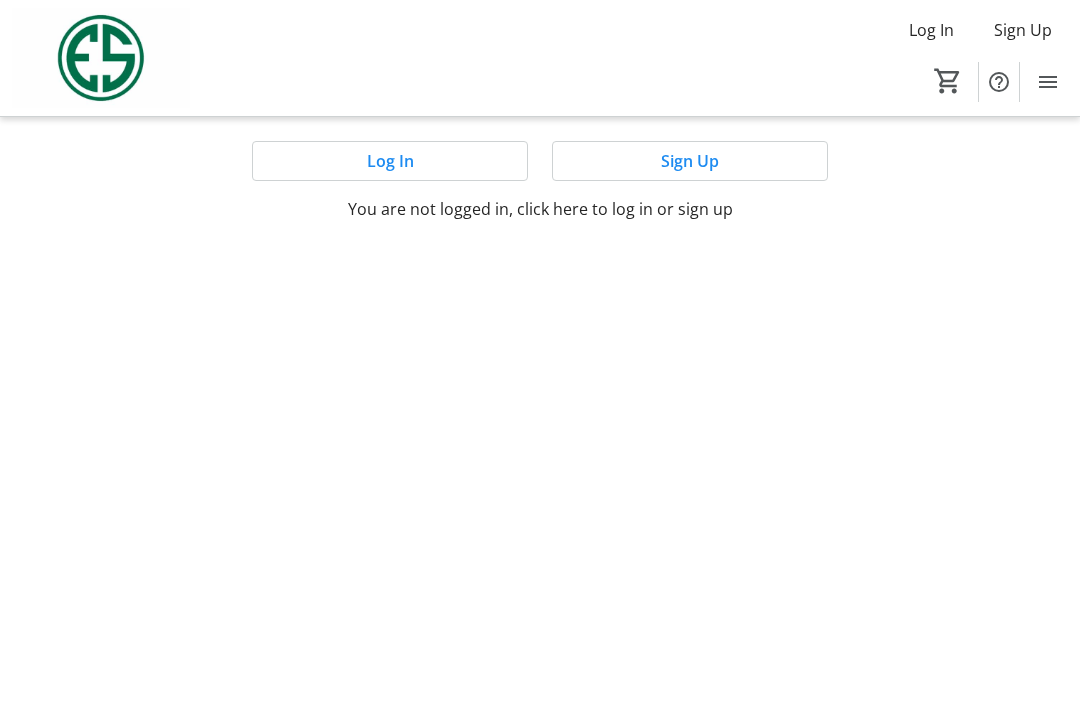 click on "Log In   Sign Up  You are not logged in, click here to log in or sign up" 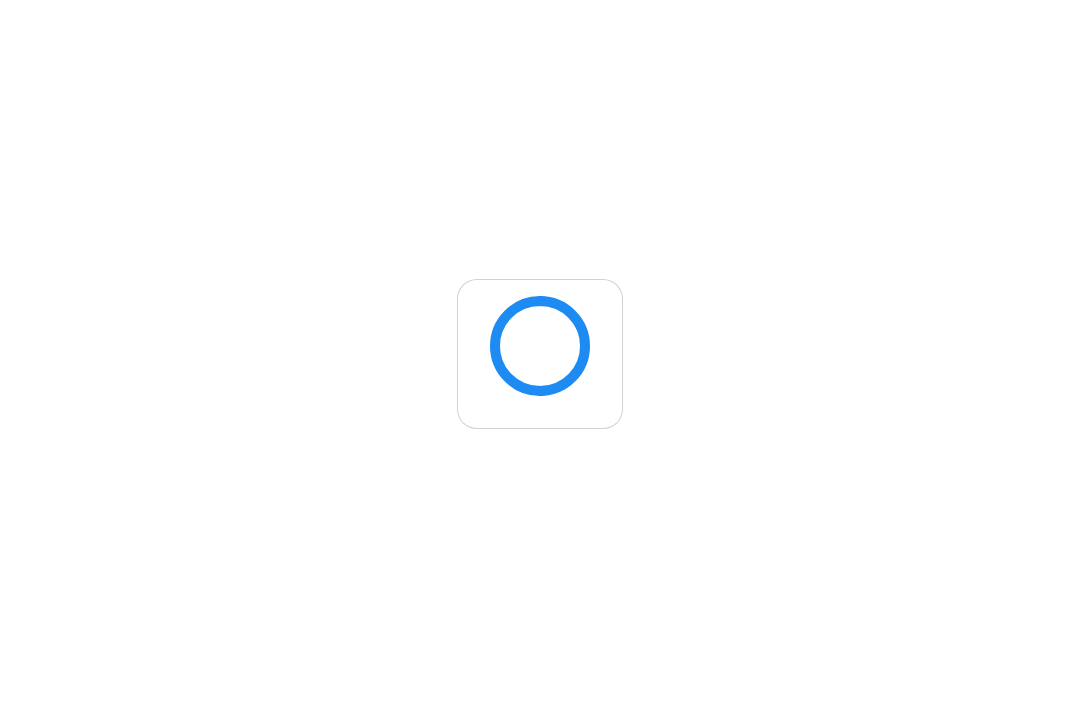 scroll, scrollTop: 0, scrollLeft: 0, axis: both 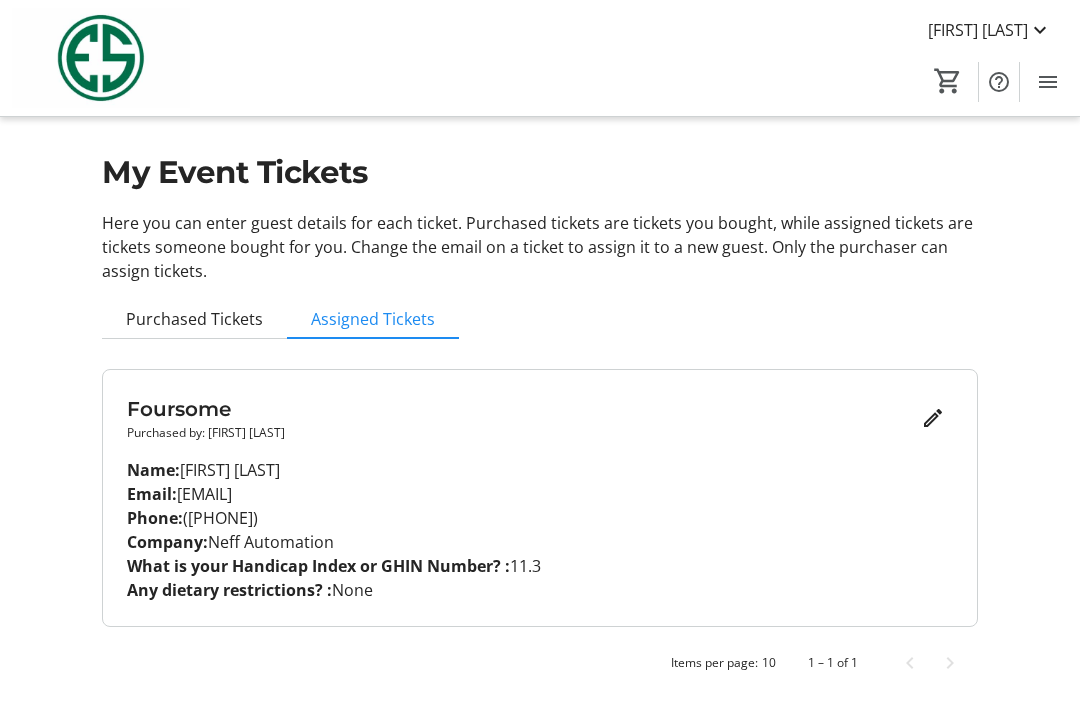 click 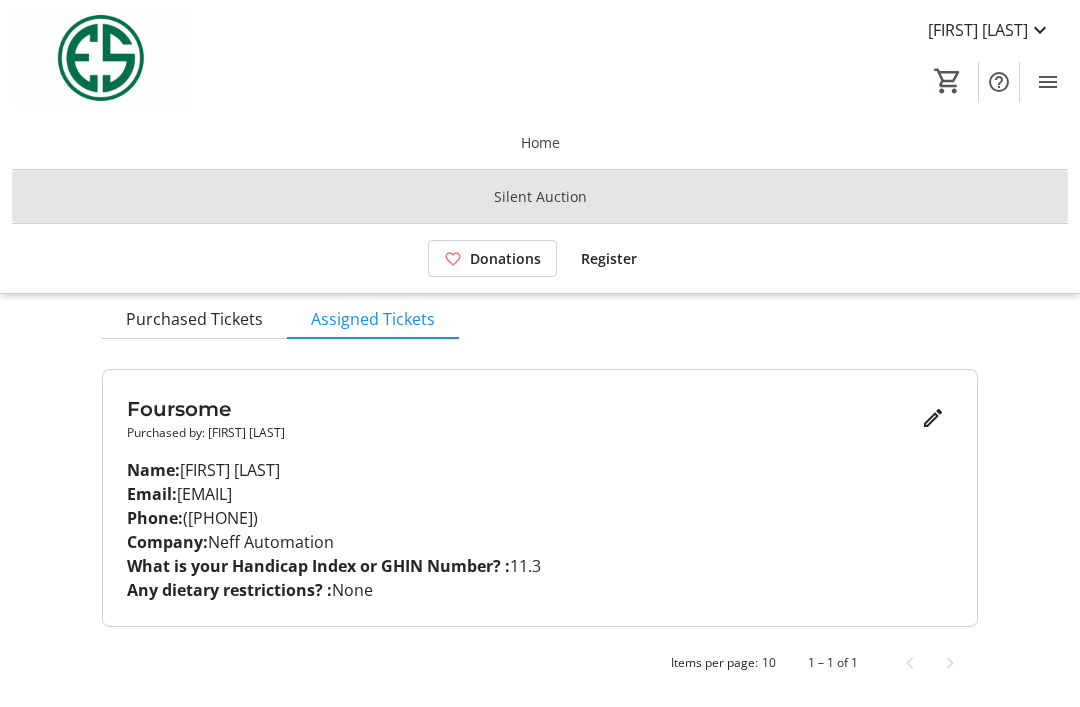 click on "Silent Auction" at bounding box center [540, 196] 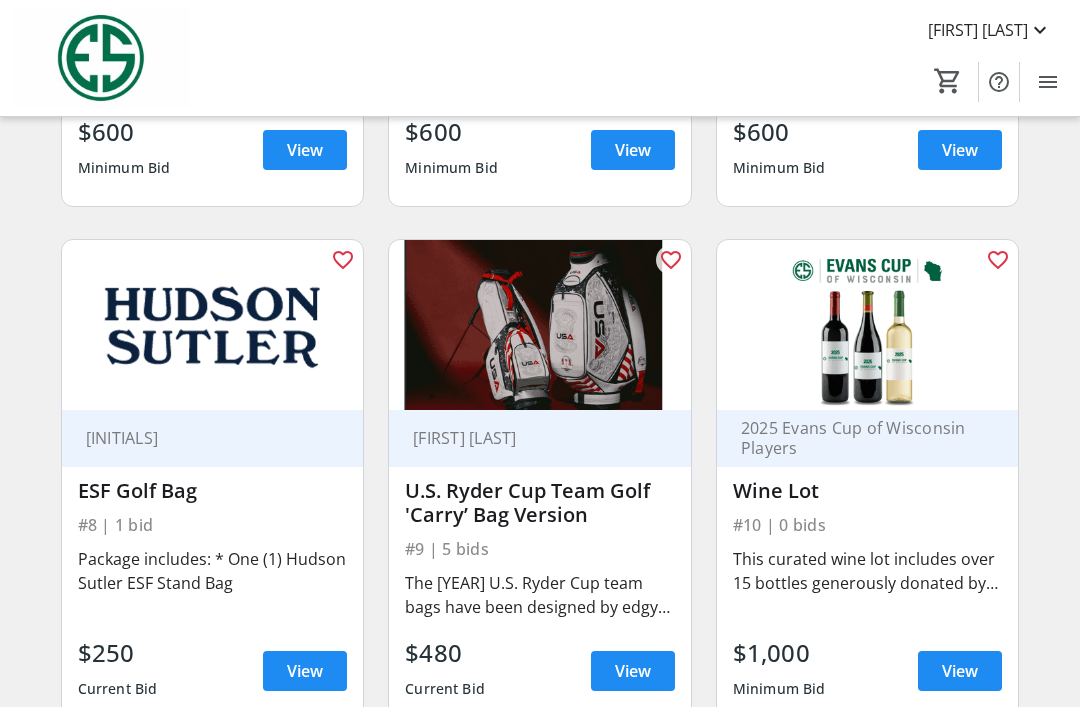 scroll, scrollTop: 1008, scrollLeft: 0, axis: vertical 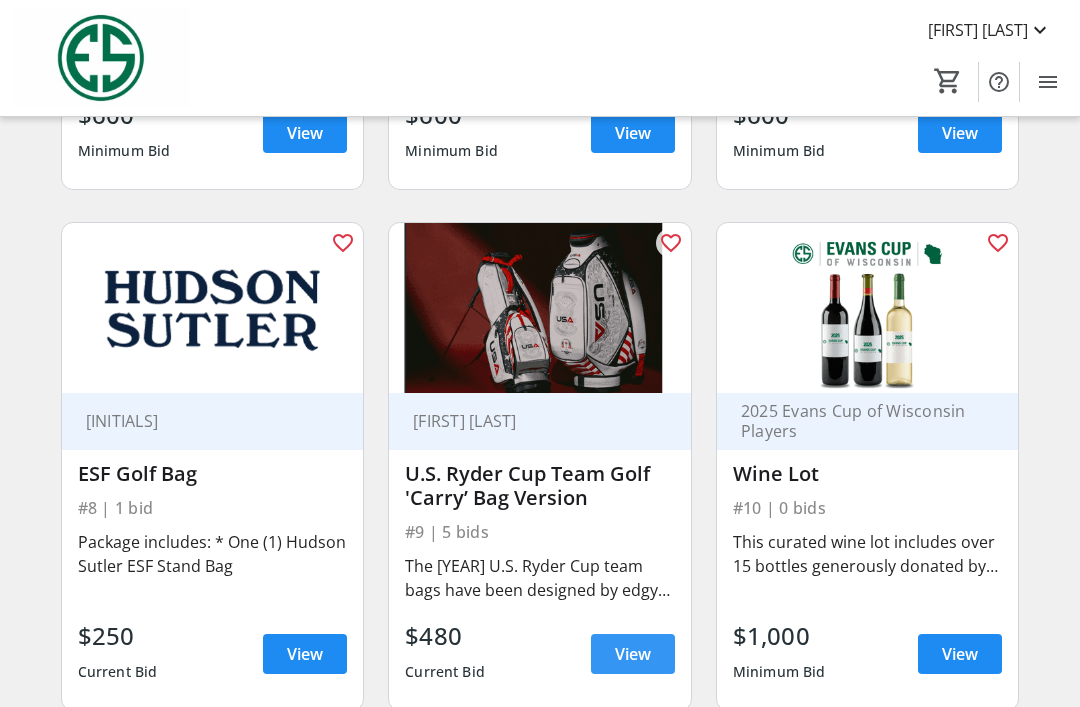 click on "View" at bounding box center [633, 654] 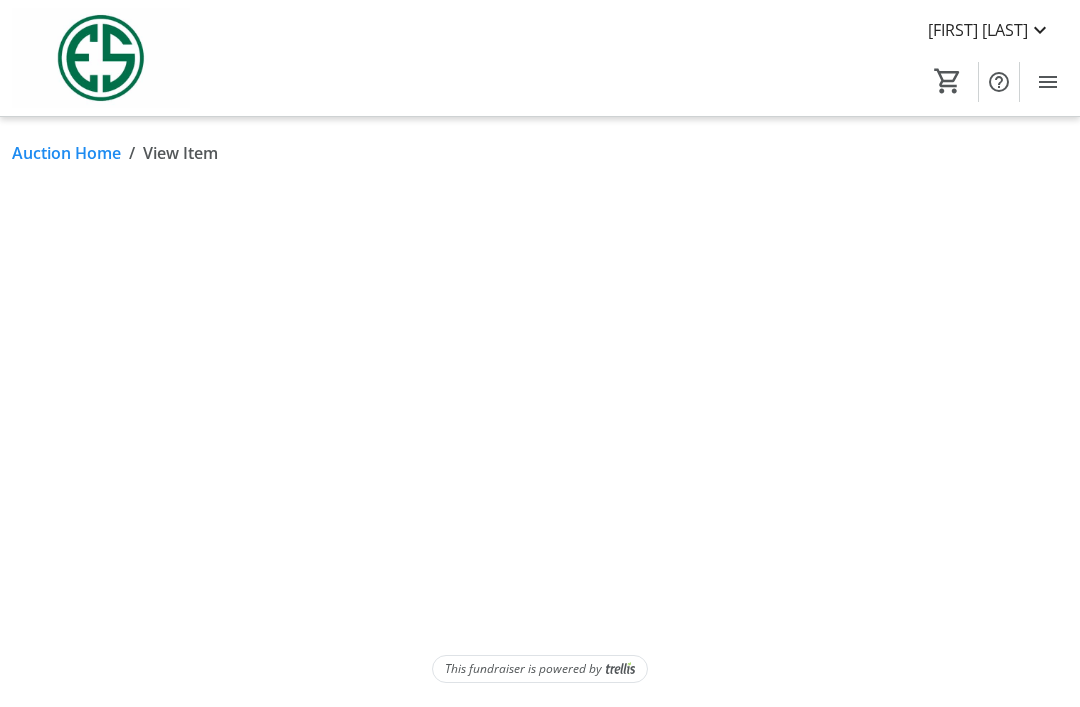 scroll, scrollTop: 0, scrollLeft: 0, axis: both 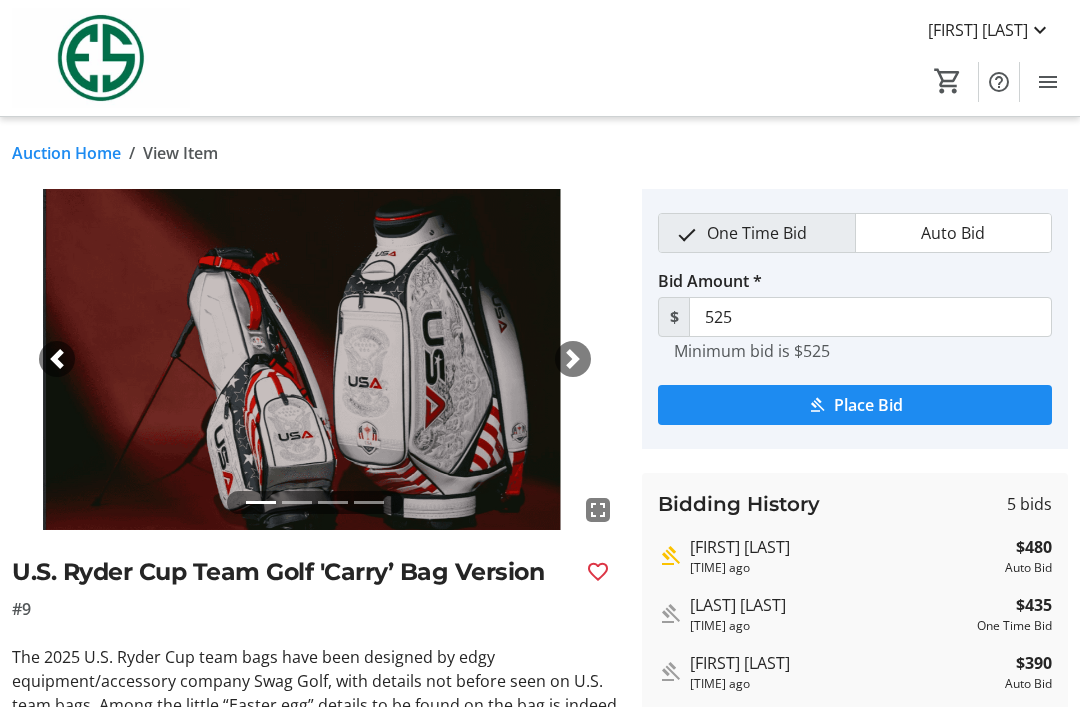 click at bounding box center [315, 359] 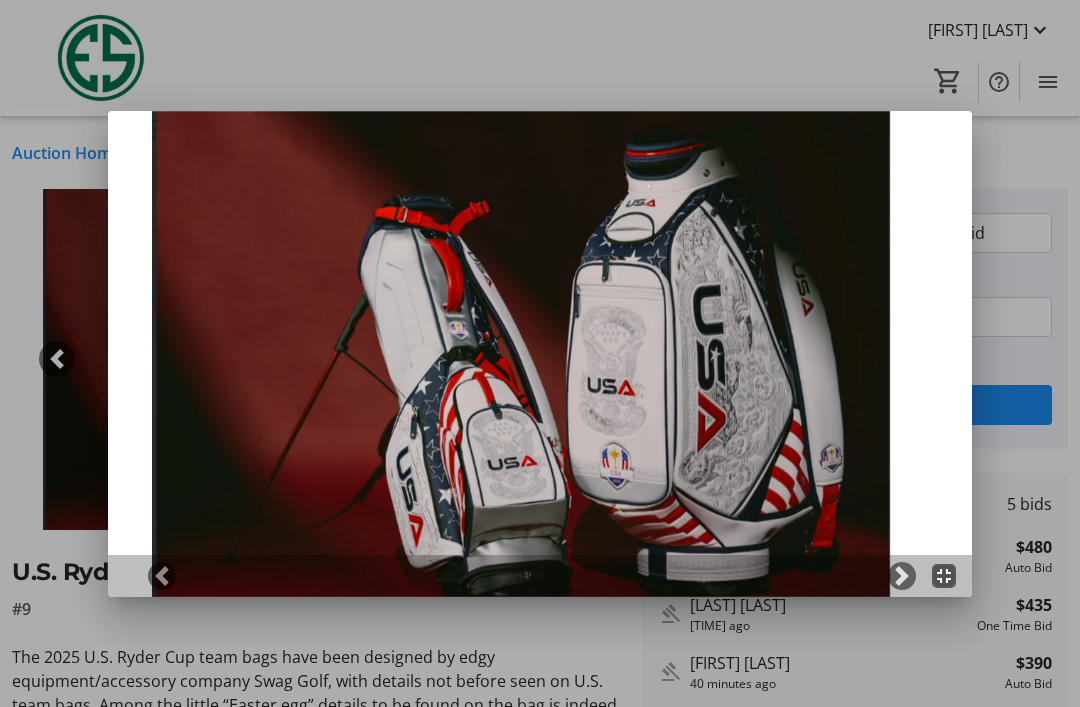 click at bounding box center [540, 353] 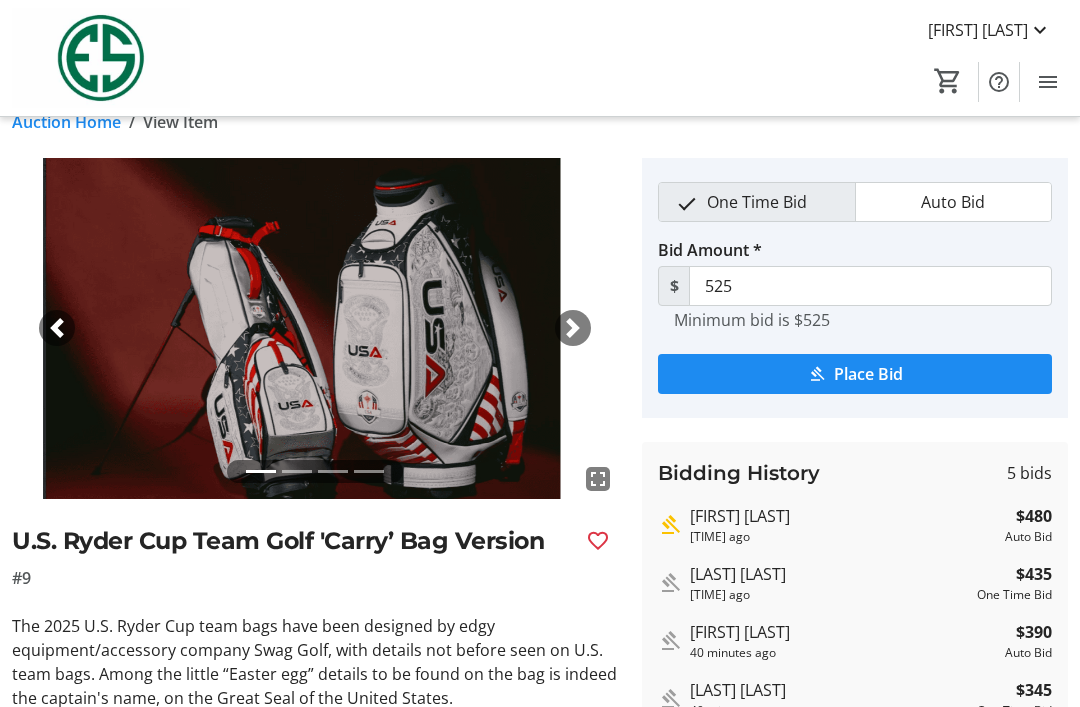 scroll, scrollTop: 0, scrollLeft: 0, axis: both 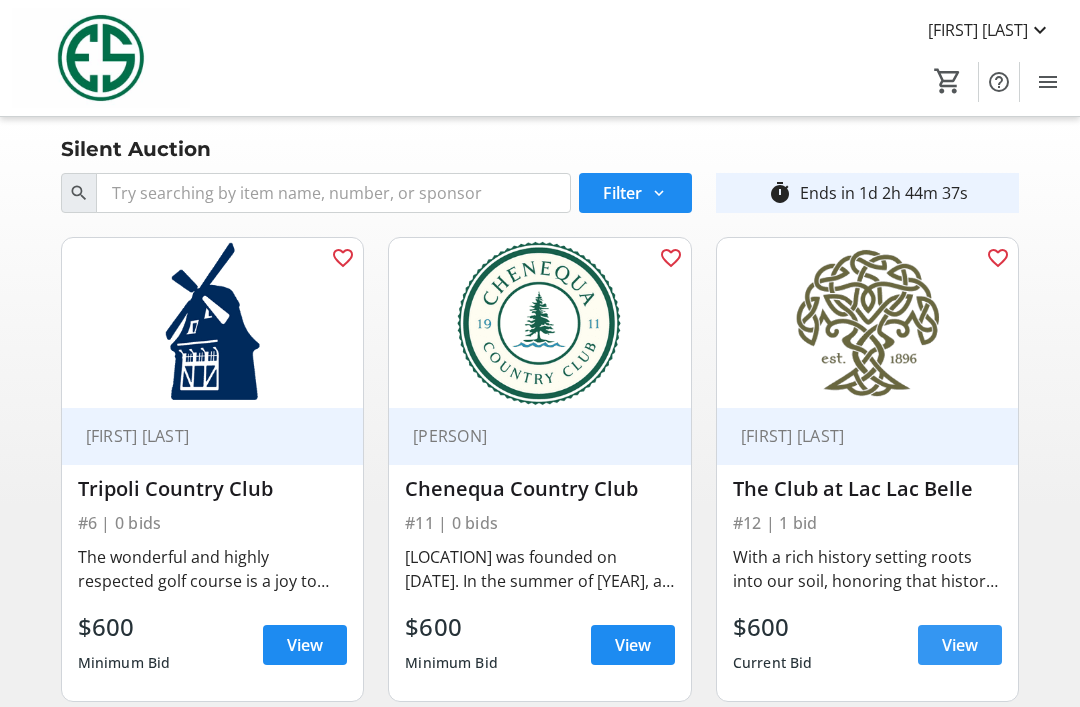 click on "View" at bounding box center [960, 645] 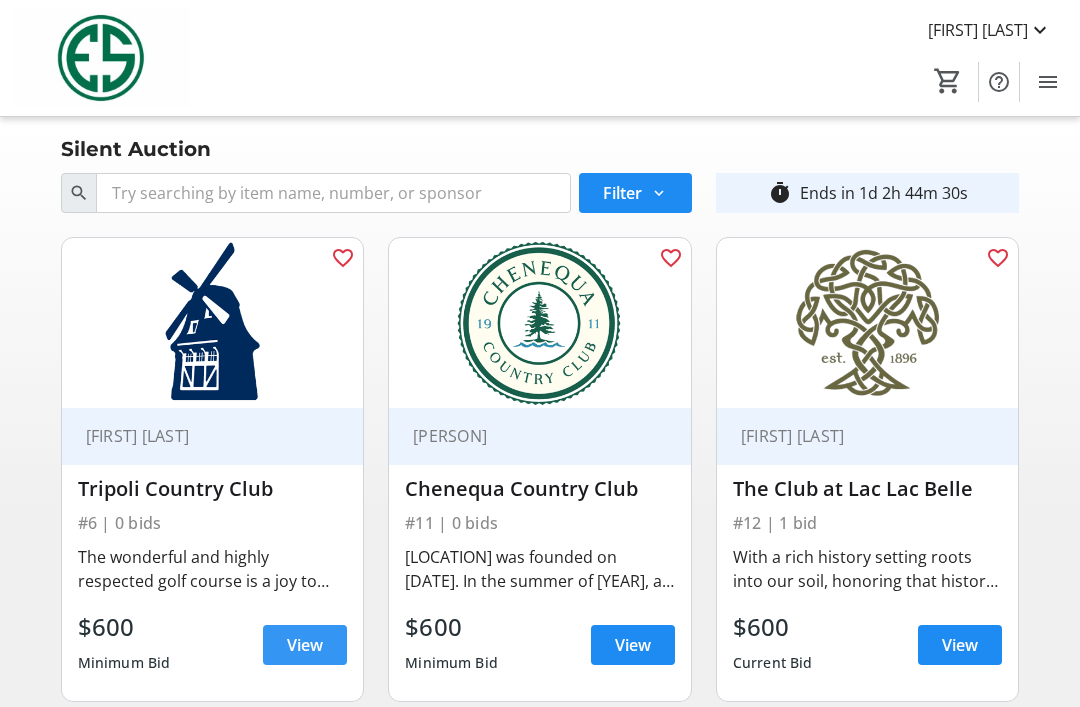 click on "View" at bounding box center (305, 645) 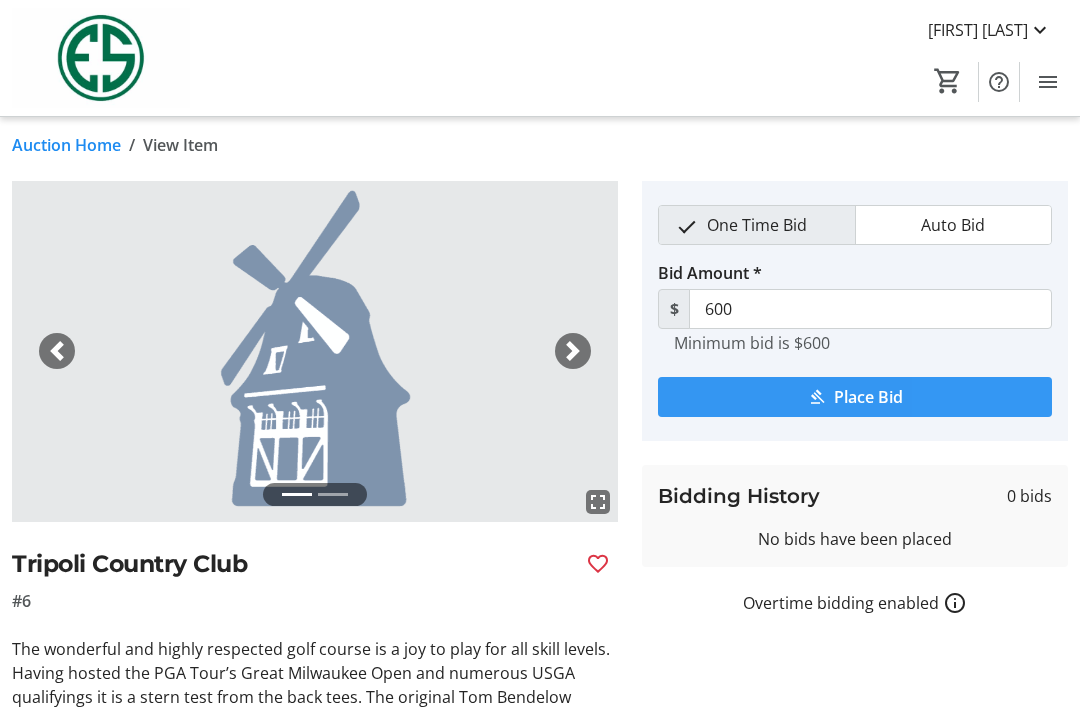 scroll, scrollTop: 0, scrollLeft: 0, axis: both 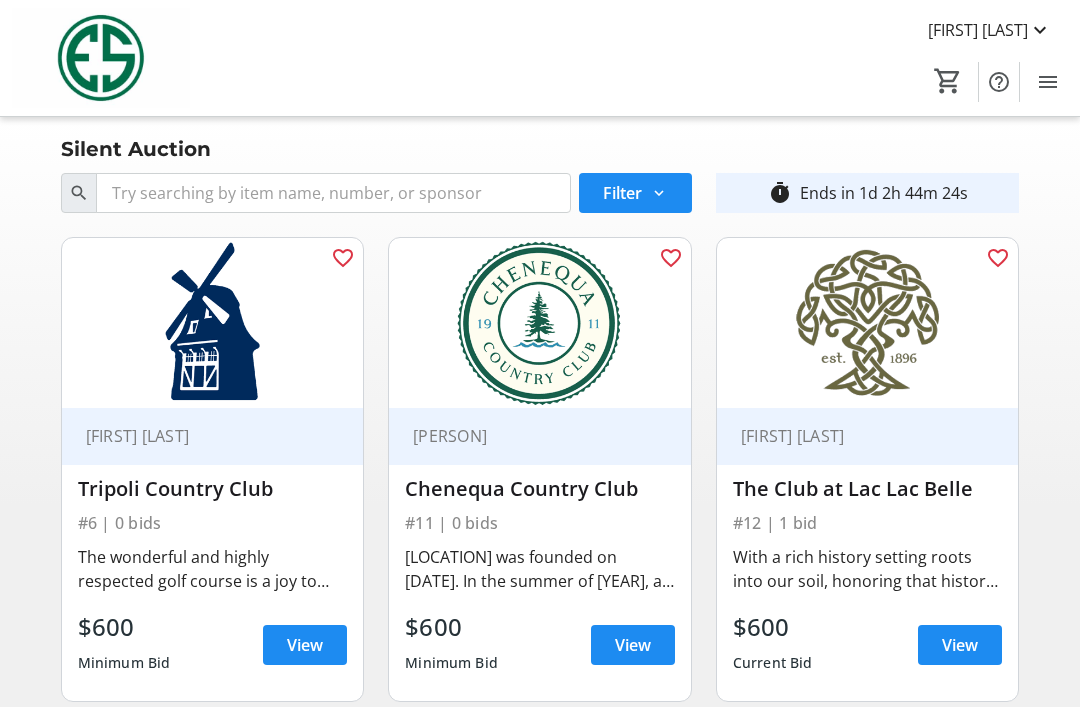 click on "View" at bounding box center (633, 645) 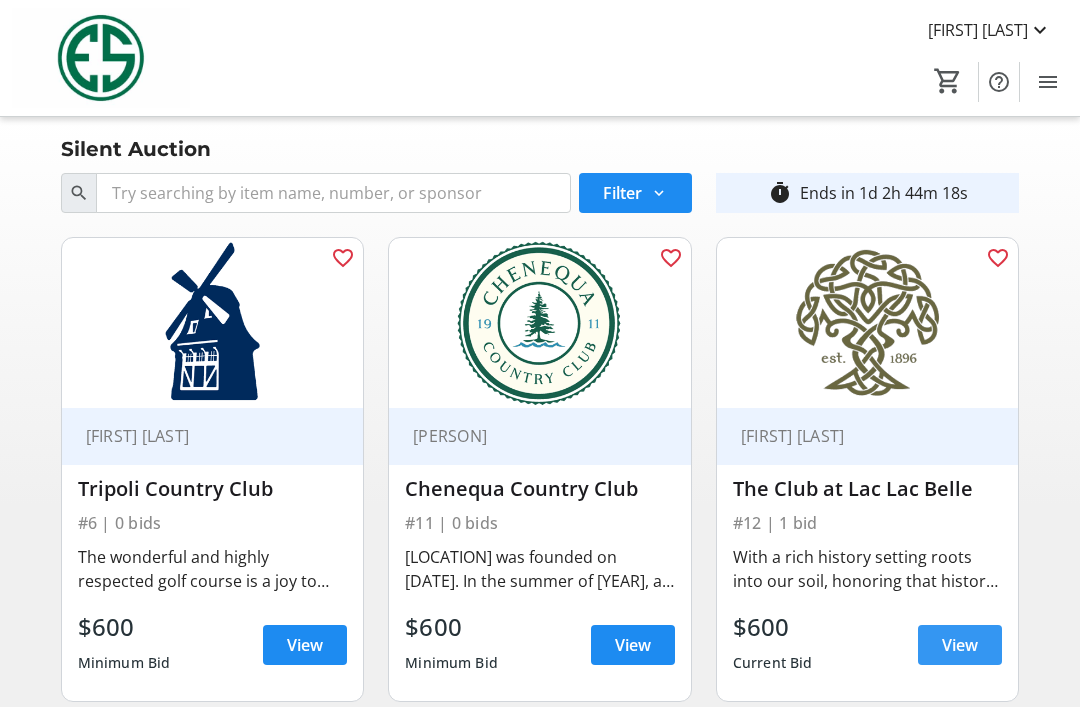 click on "View" at bounding box center (960, 645) 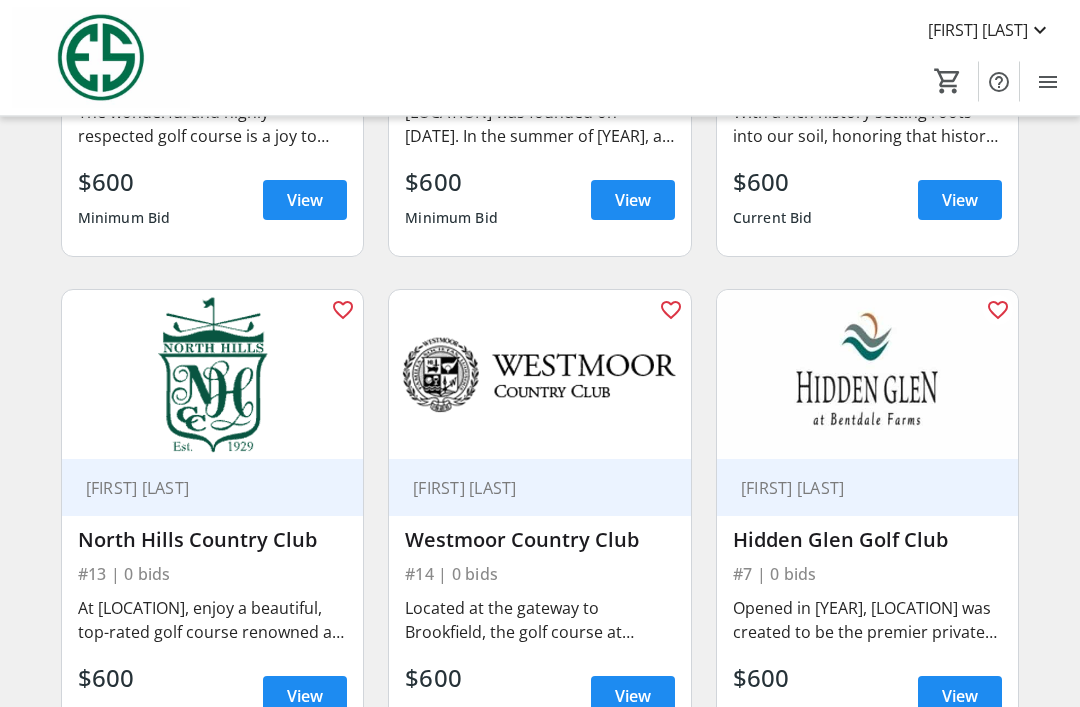 scroll, scrollTop: 445, scrollLeft: 0, axis: vertical 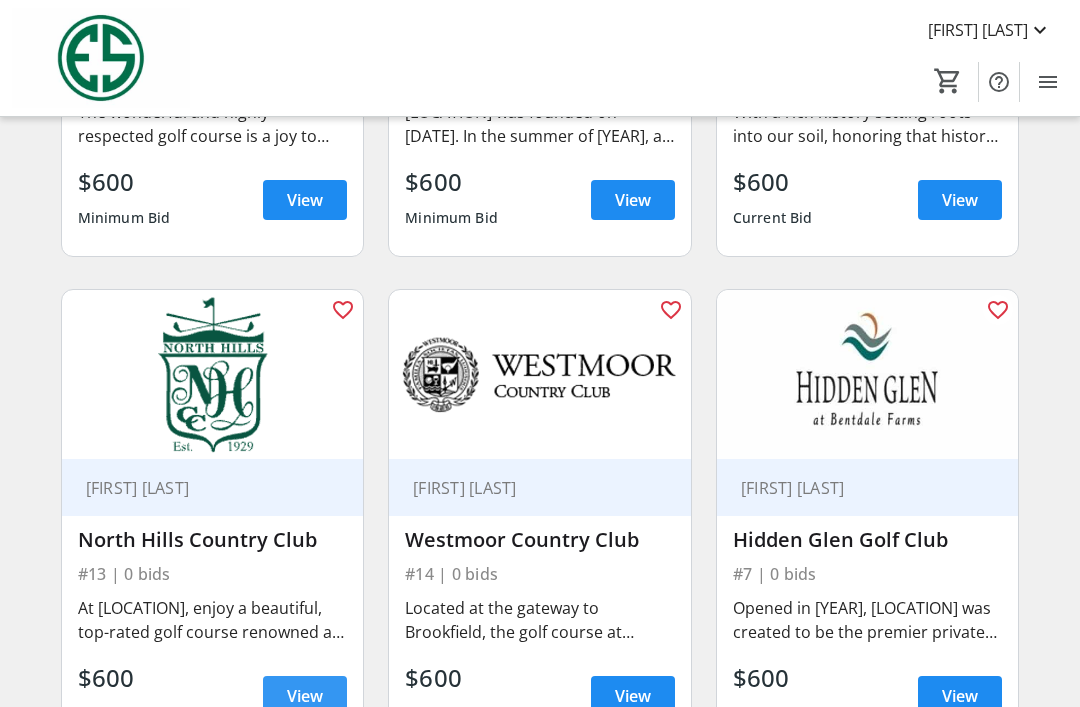 click on "View" at bounding box center (305, 696) 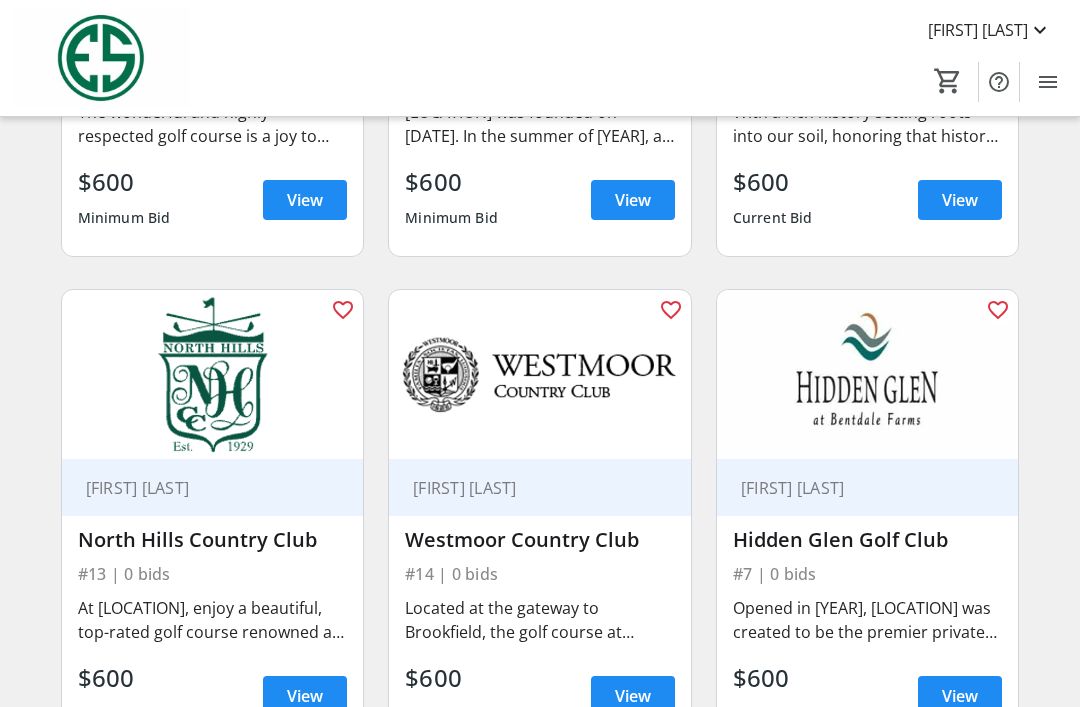 scroll, scrollTop: 0, scrollLeft: 0, axis: both 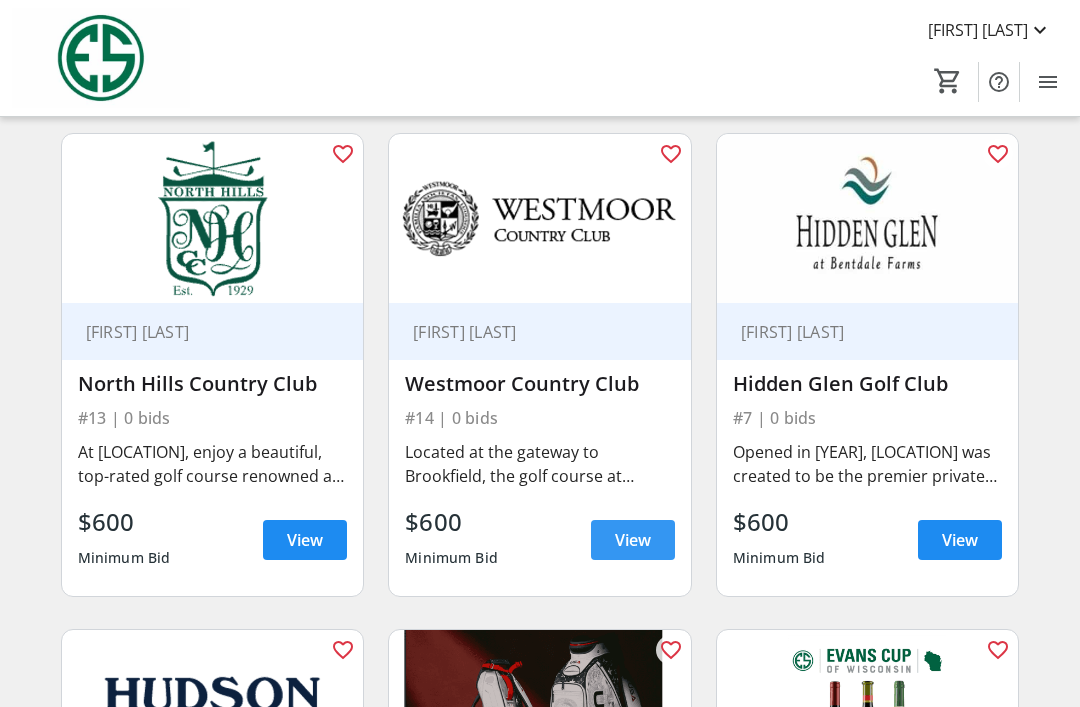 click on "View" at bounding box center (633, 540) 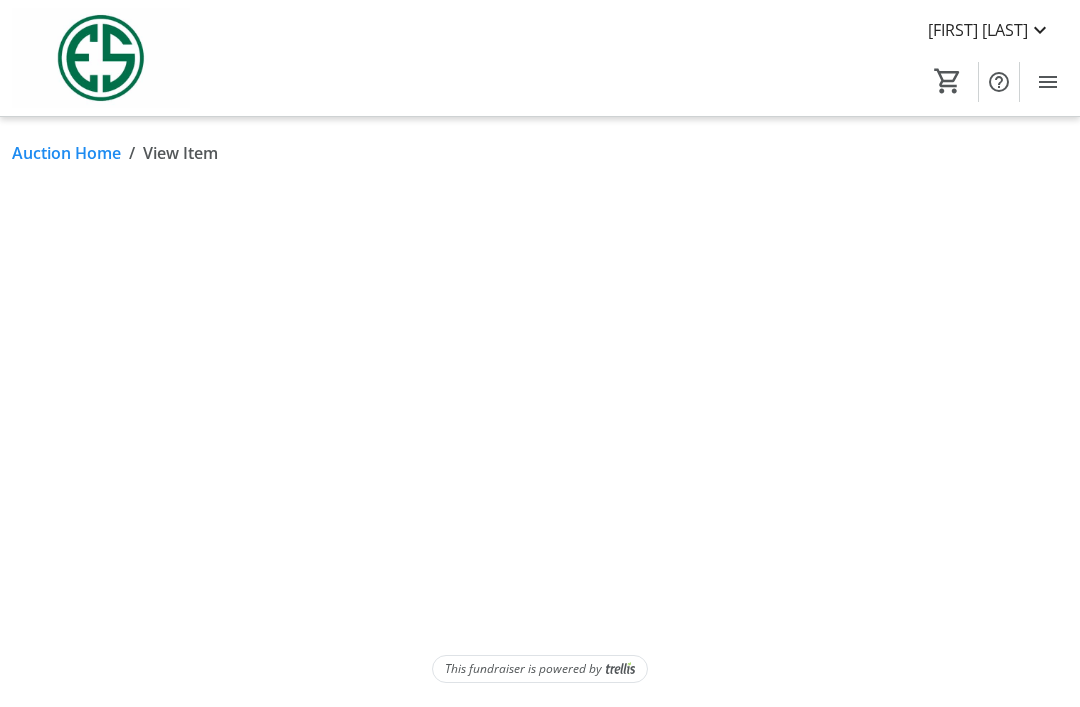 scroll, scrollTop: 0, scrollLeft: 0, axis: both 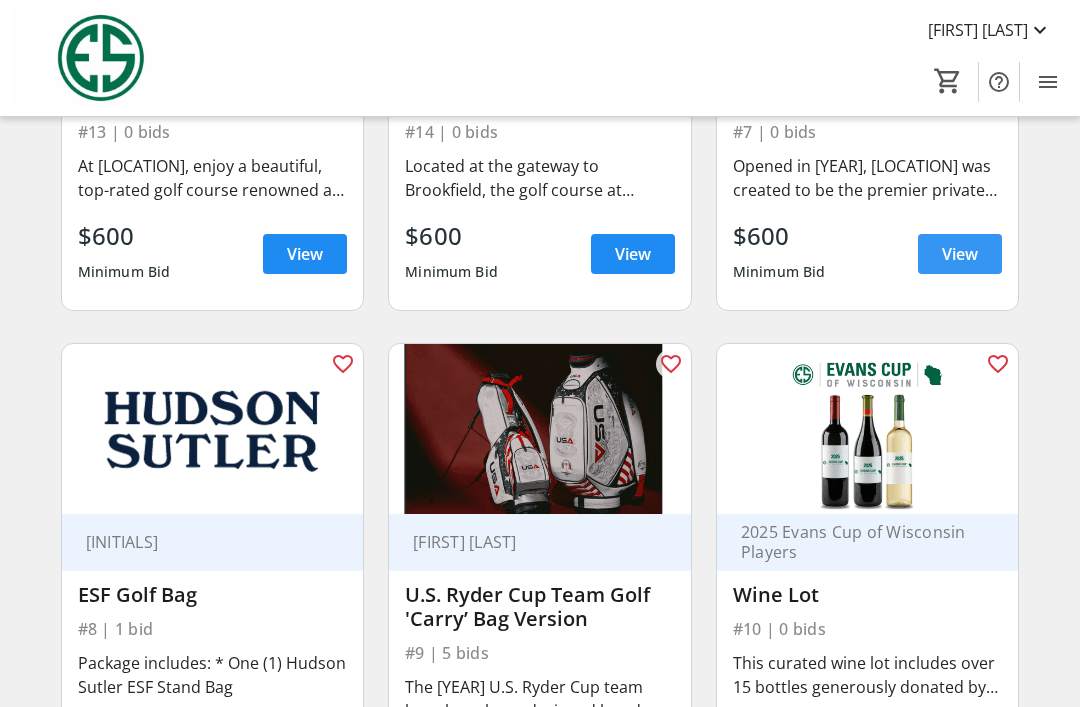 click on "View" at bounding box center [960, 254] 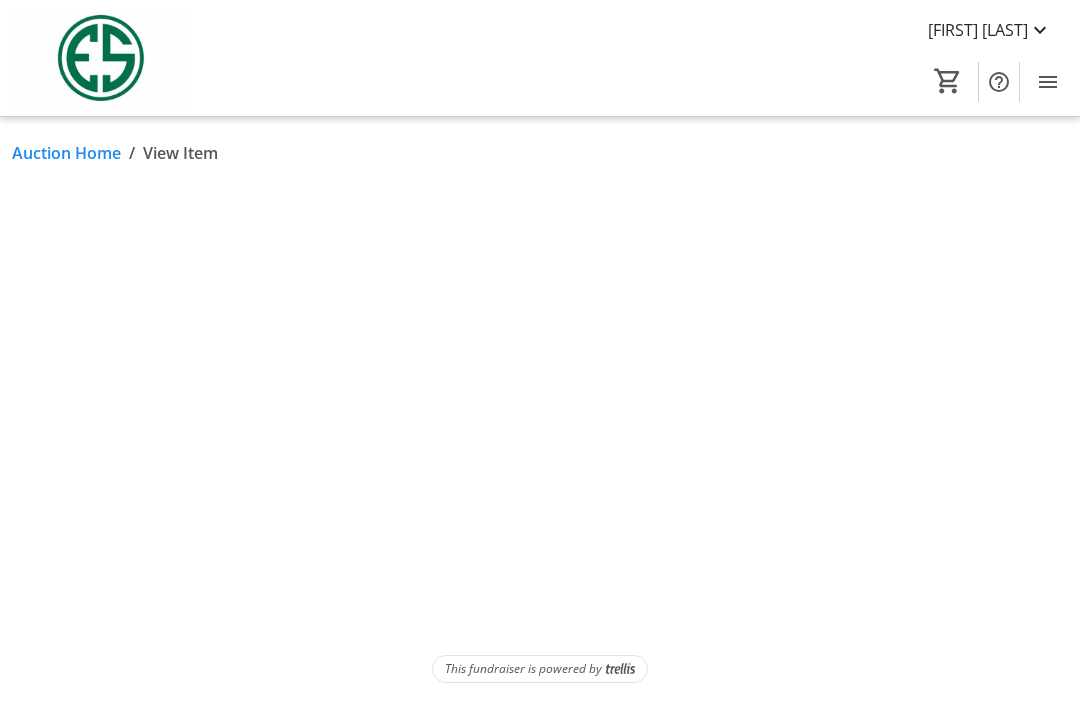 scroll, scrollTop: 0, scrollLeft: 0, axis: both 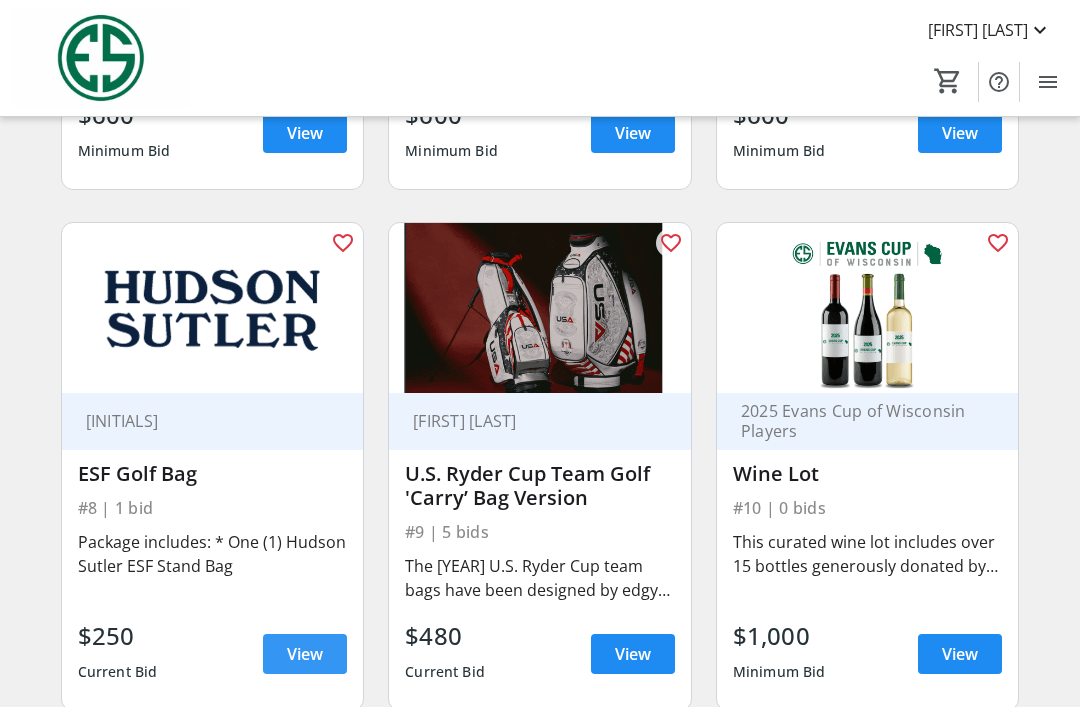 click on "View" at bounding box center [305, 654] 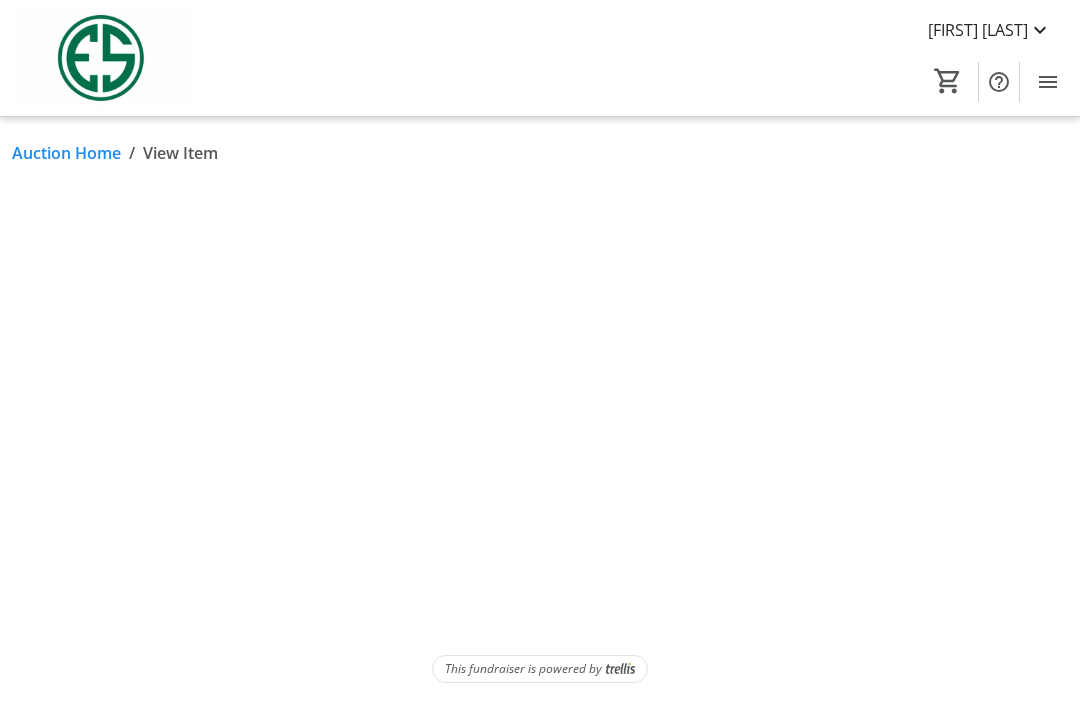 scroll, scrollTop: 0, scrollLeft: 0, axis: both 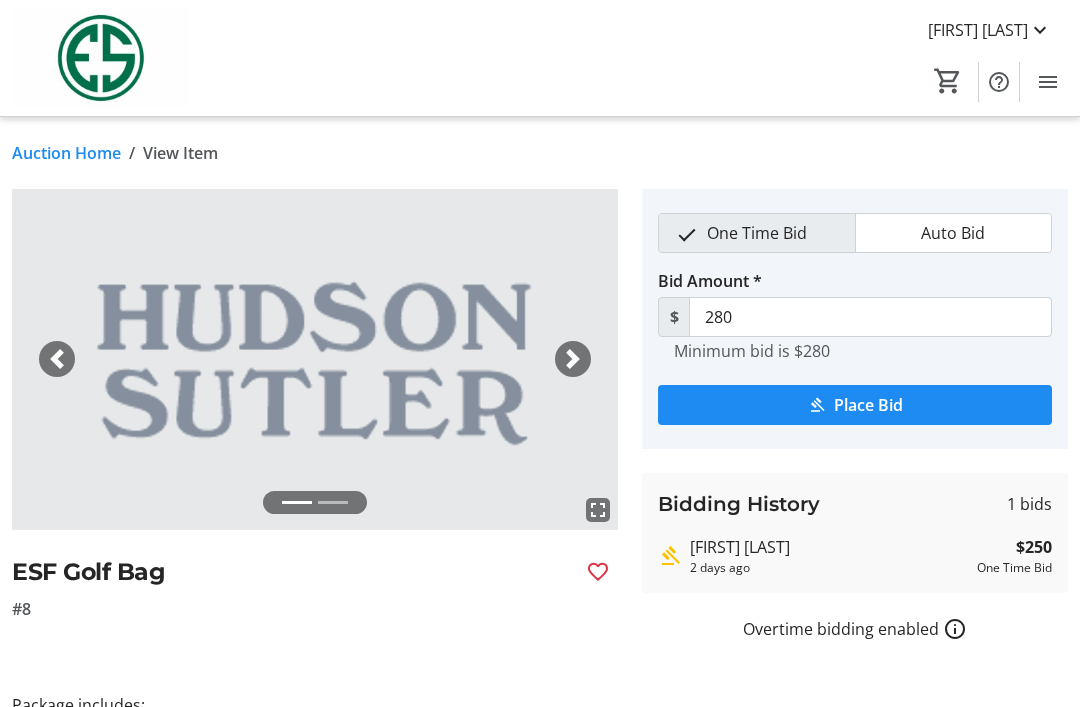 click at bounding box center [573, 359] 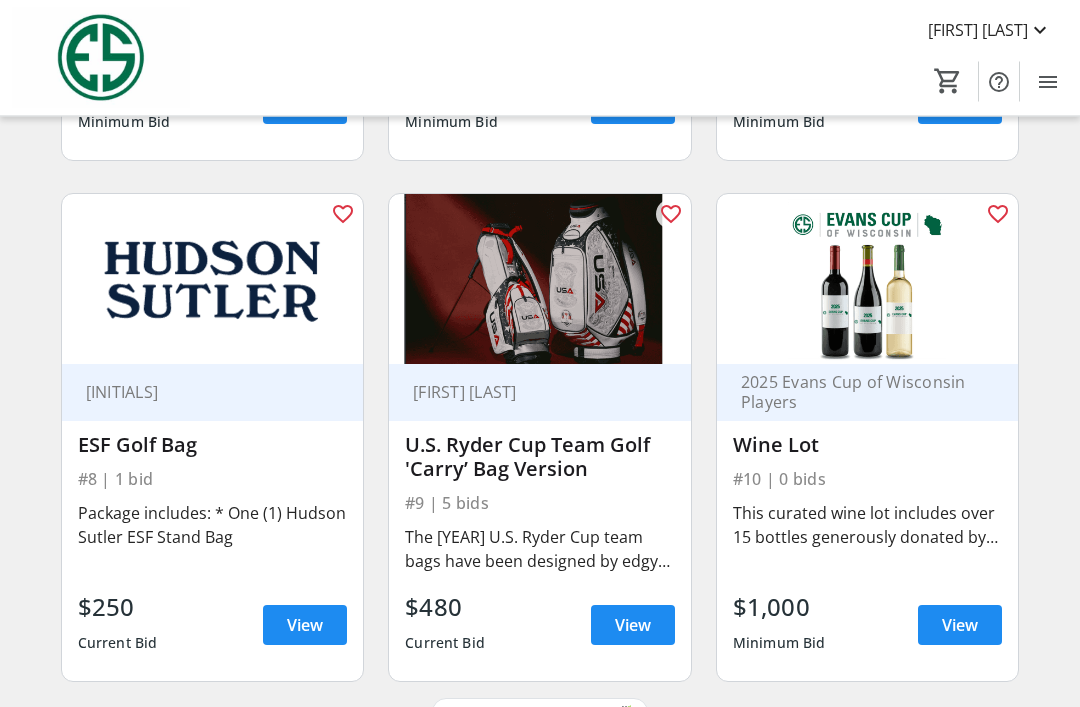 scroll, scrollTop: 1072, scrollLeft: 0, axis: vertical 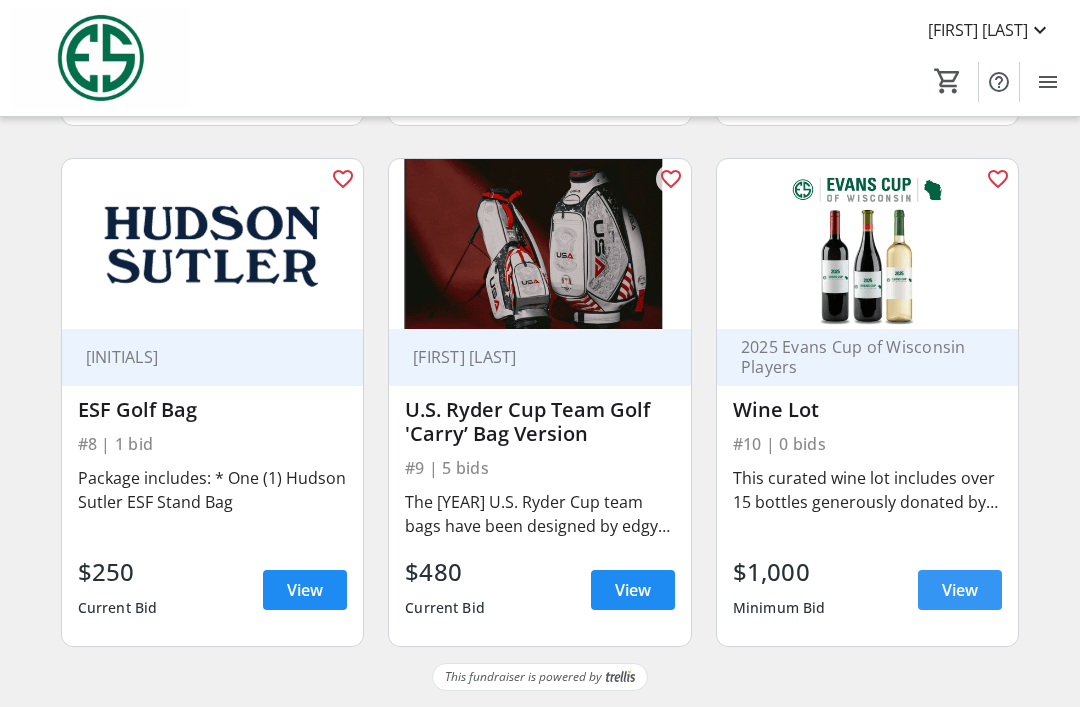 click on "View" at bounding box center [960, 590] 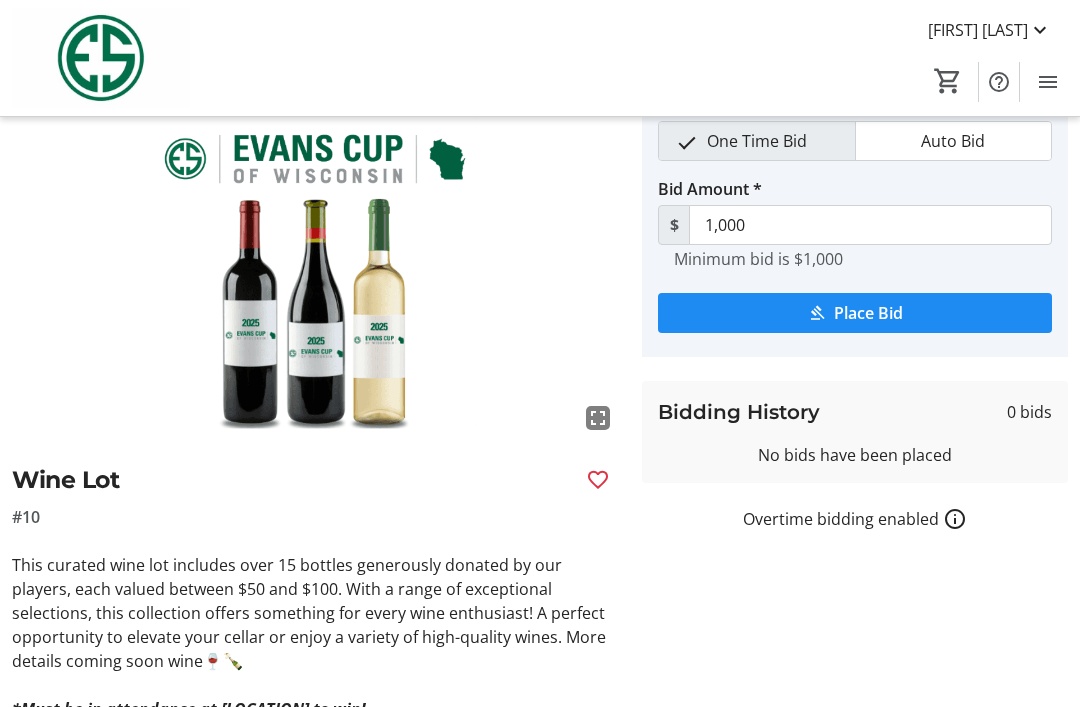 scroll, scrollTop: 0, scrollLeft: 0, axis: both 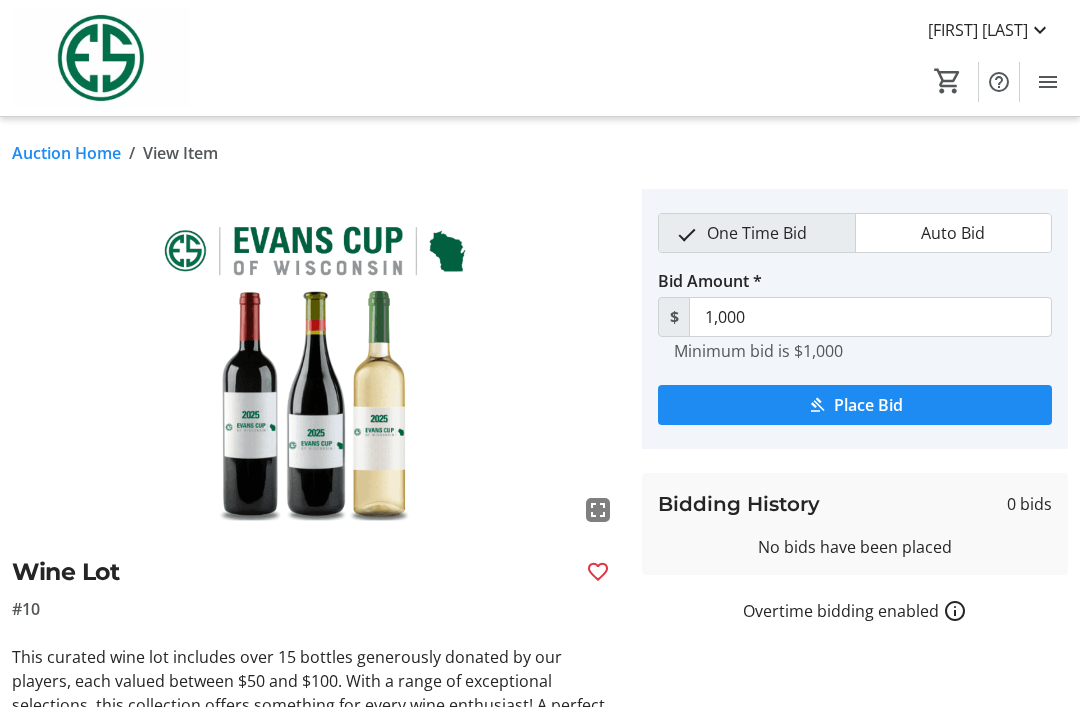 click 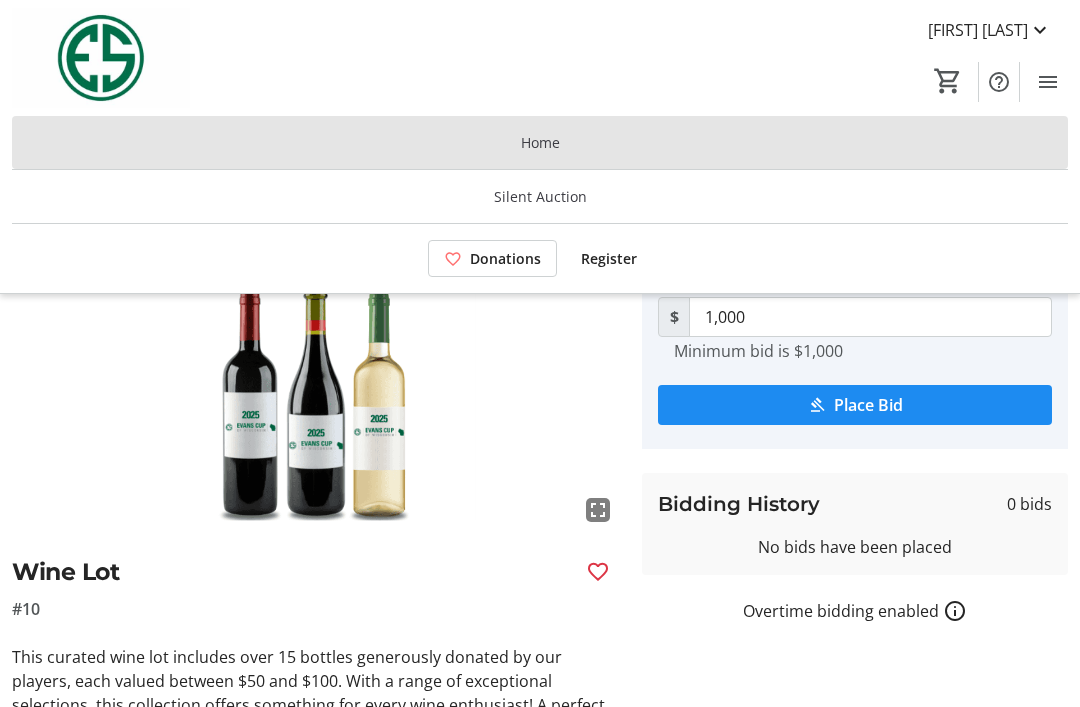 click on "Home" at bounding box center [540, 142] 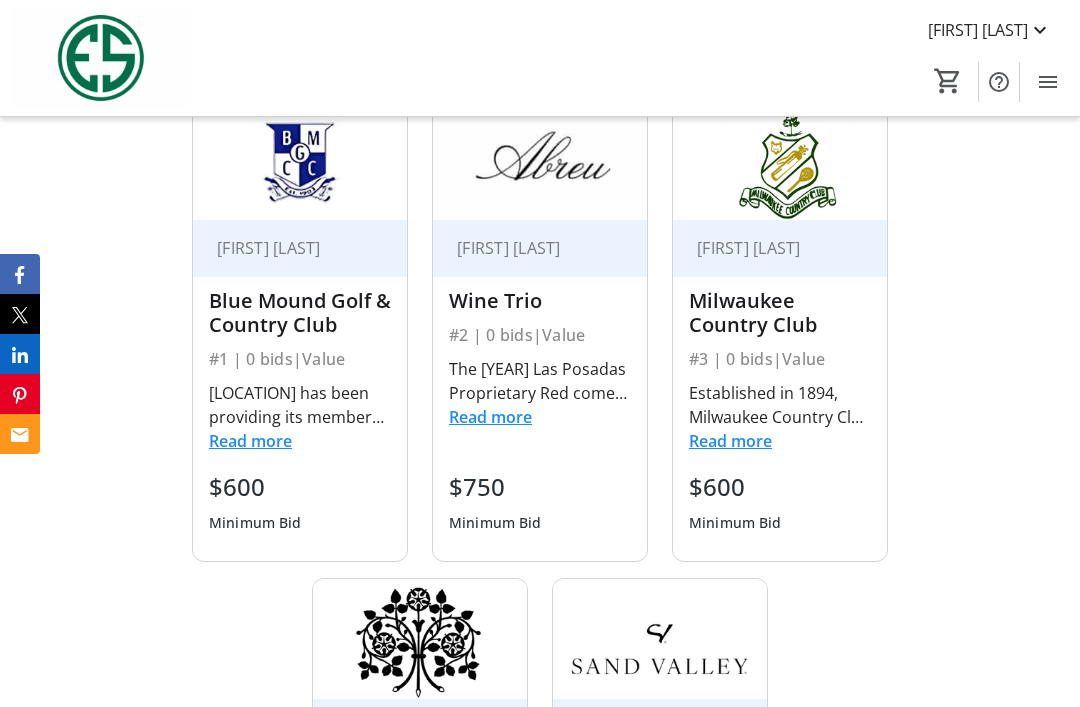 scroll, scrollTop: 885, scrollLeft: 0, axis: vertical 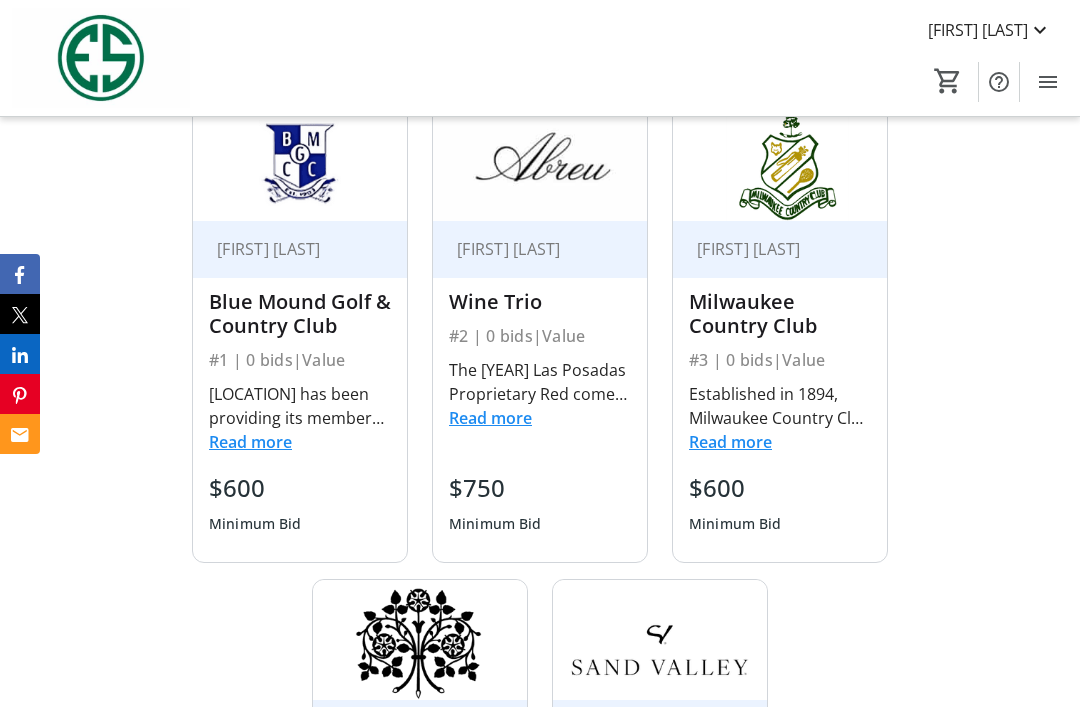 click on "Read more" at bounding box center [730, 442] 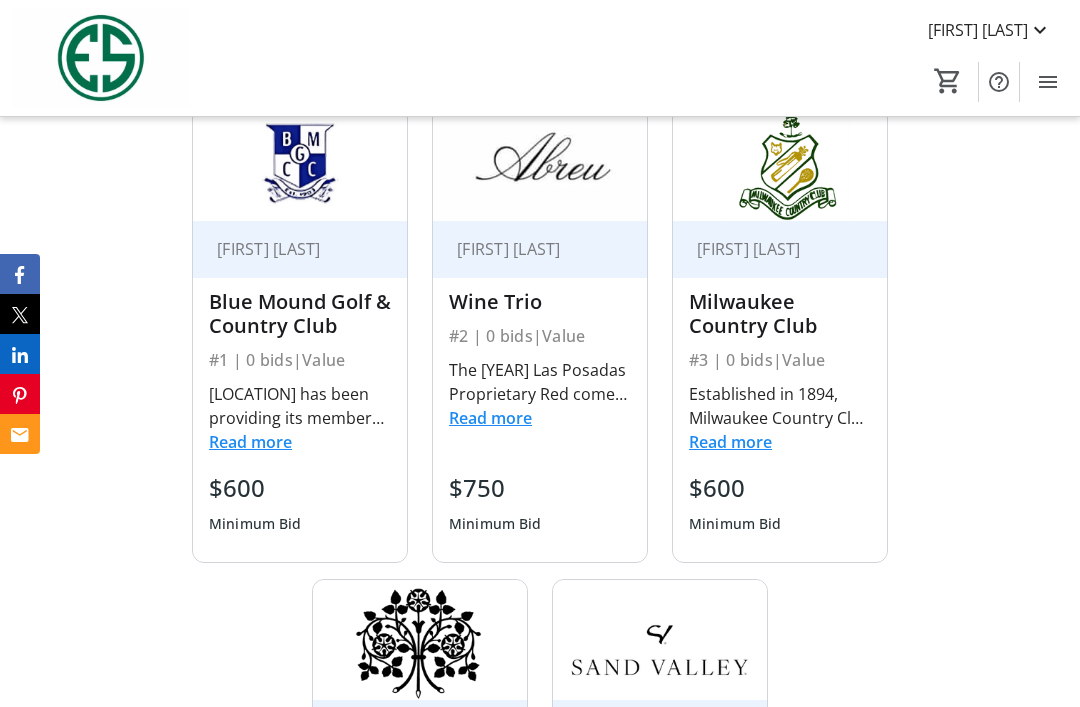 scroll, scrollTop: 0, scrollLeft: 0, axis: both 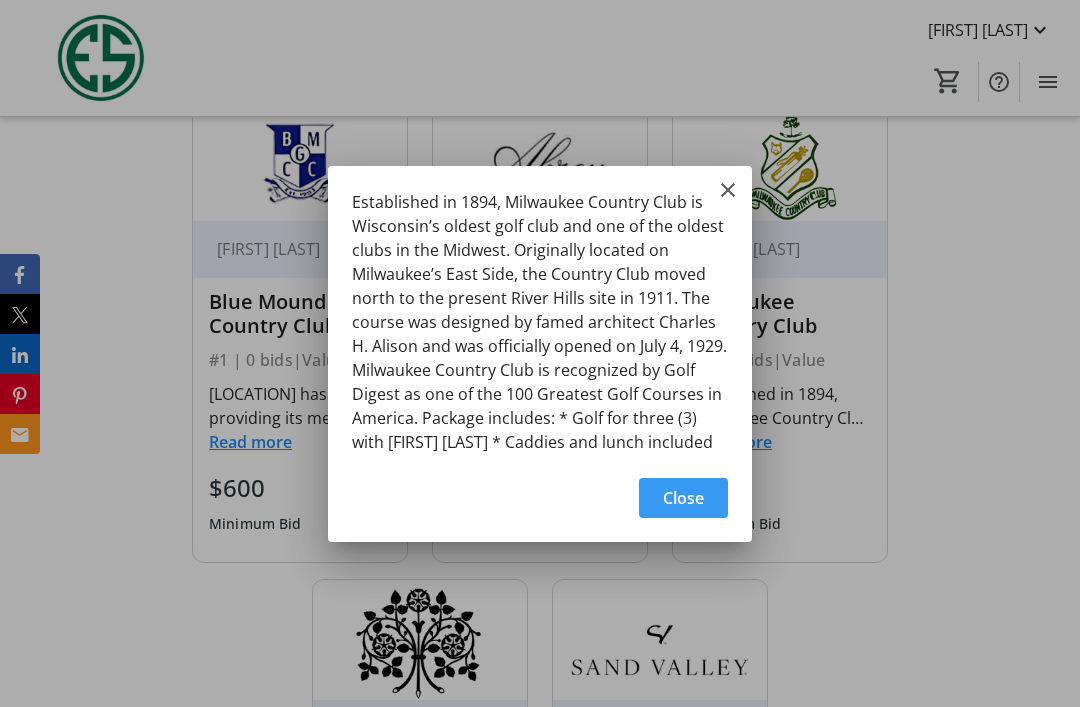 click at bounding box center (728, 190) 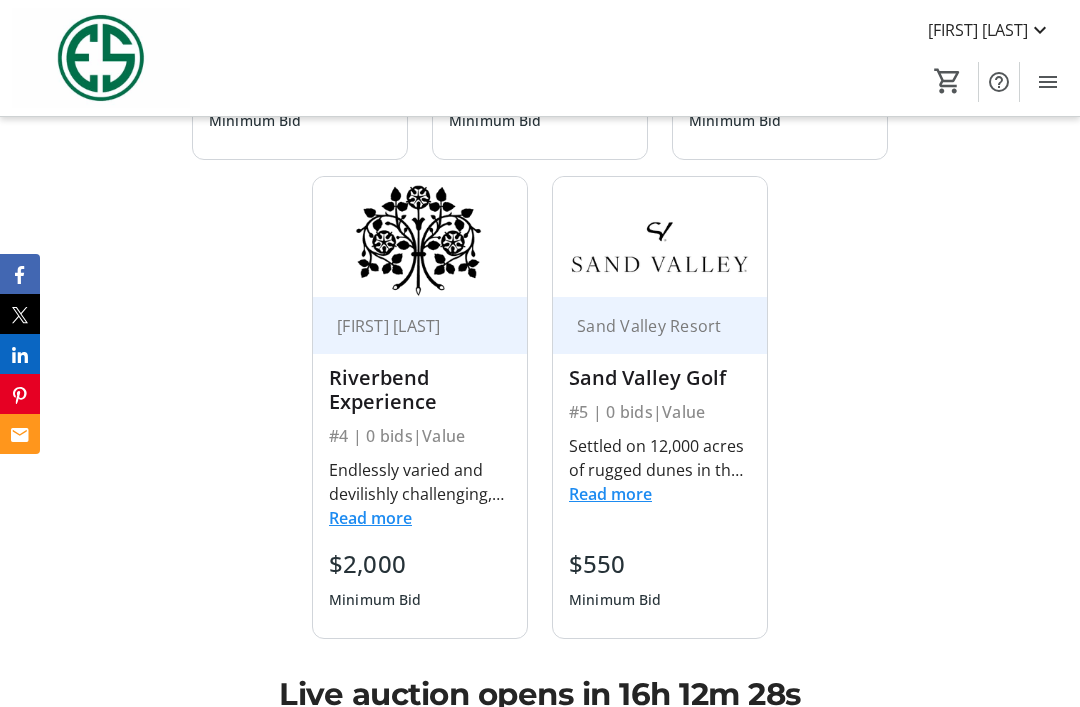 scroll, scrollTop: 1319, scrollLeft: 0, axis: vertical 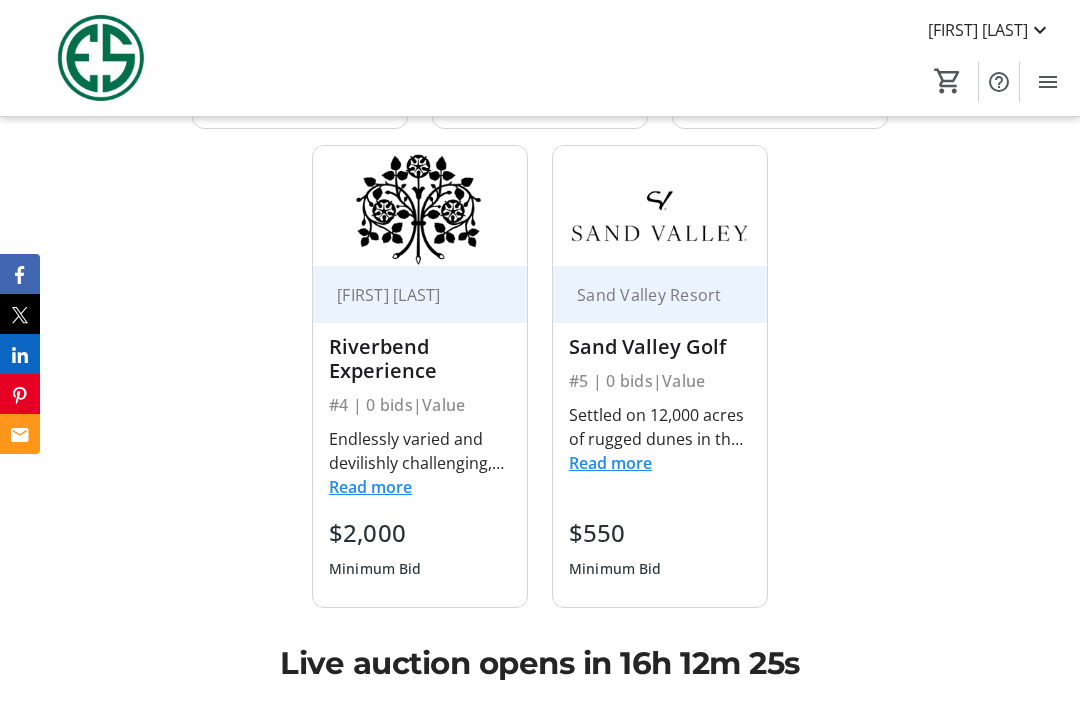click on "Read more" at bounding box center [370, 487] 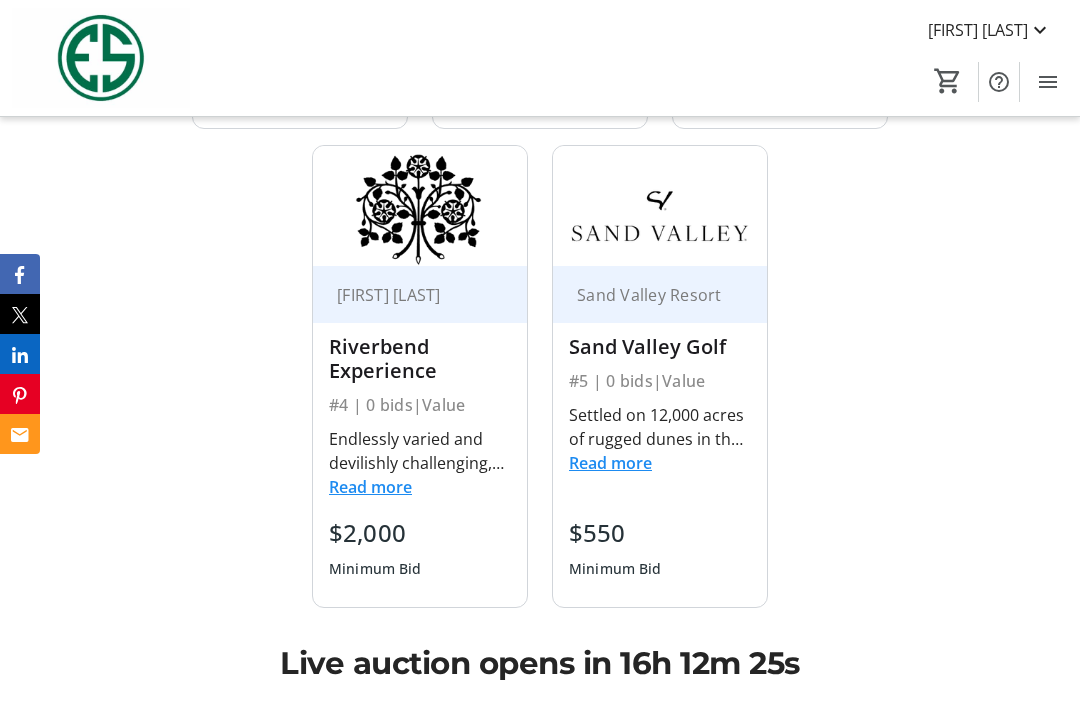 scroll, scrollTop: 0, scrollLeft: 0, axis: both 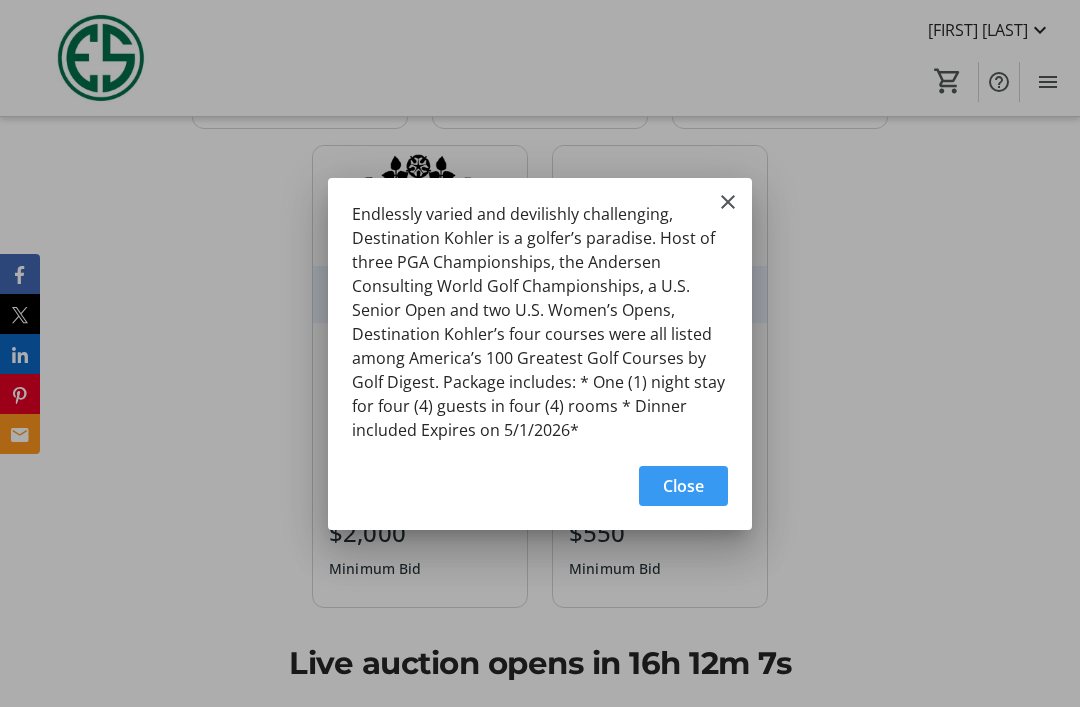 click on "Close" at bounding box center (683, 486) 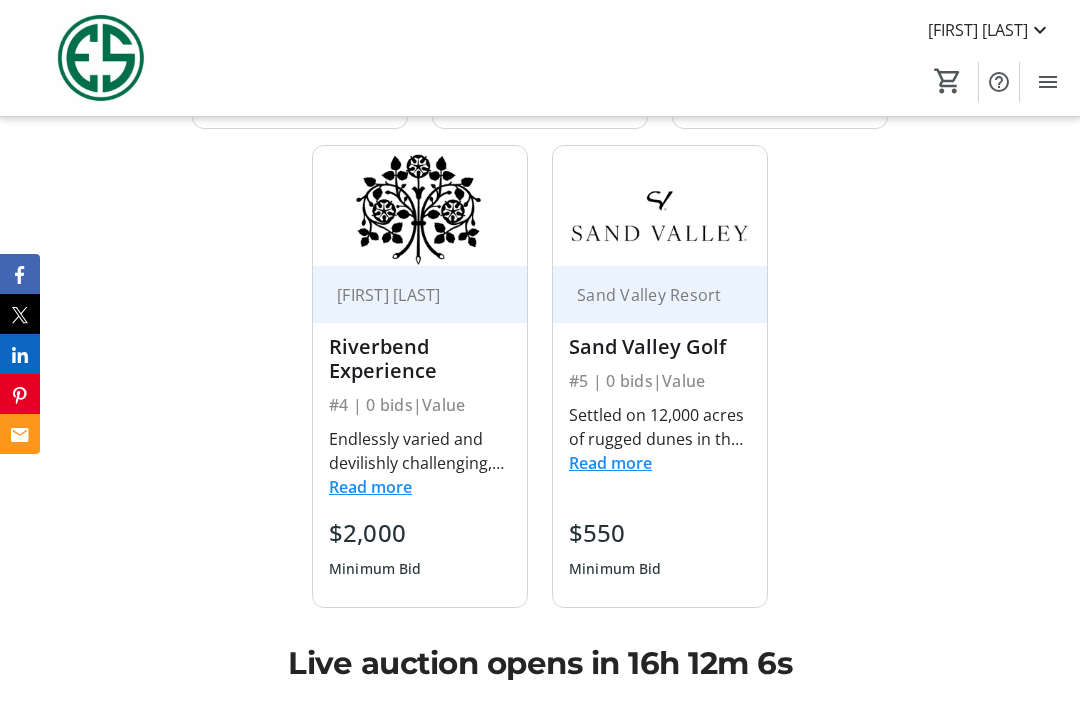 scroll, scrollTop: 1319, scrollLeft: 0, axis: vertical 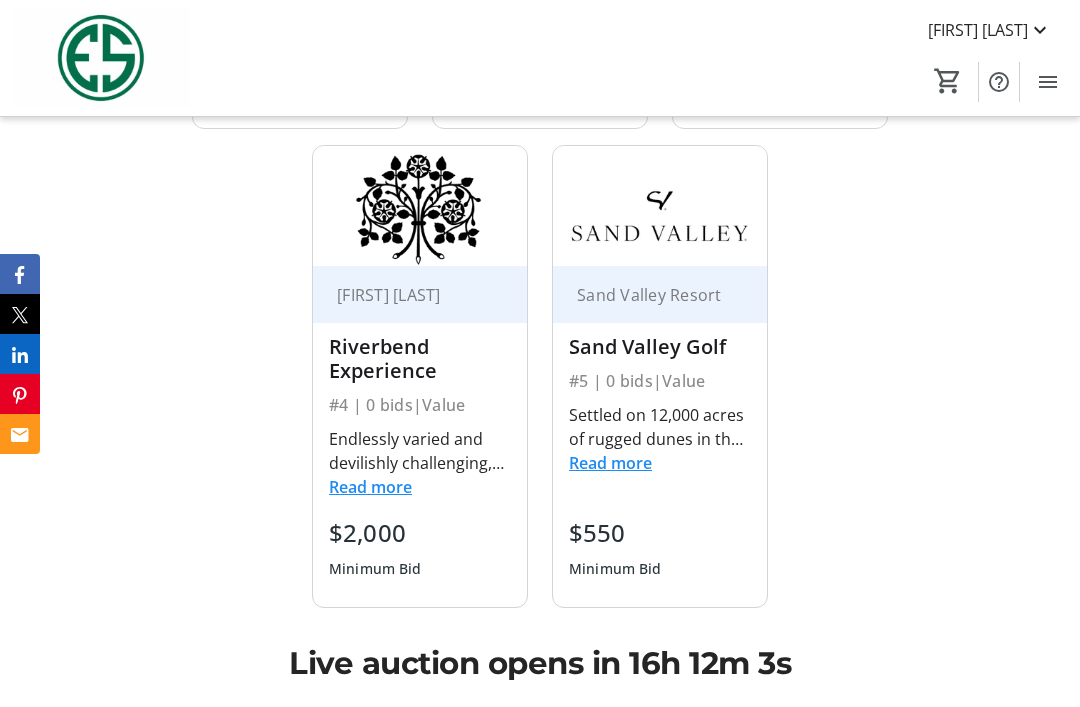 click on "Read more" at bounding box center [610, 463] 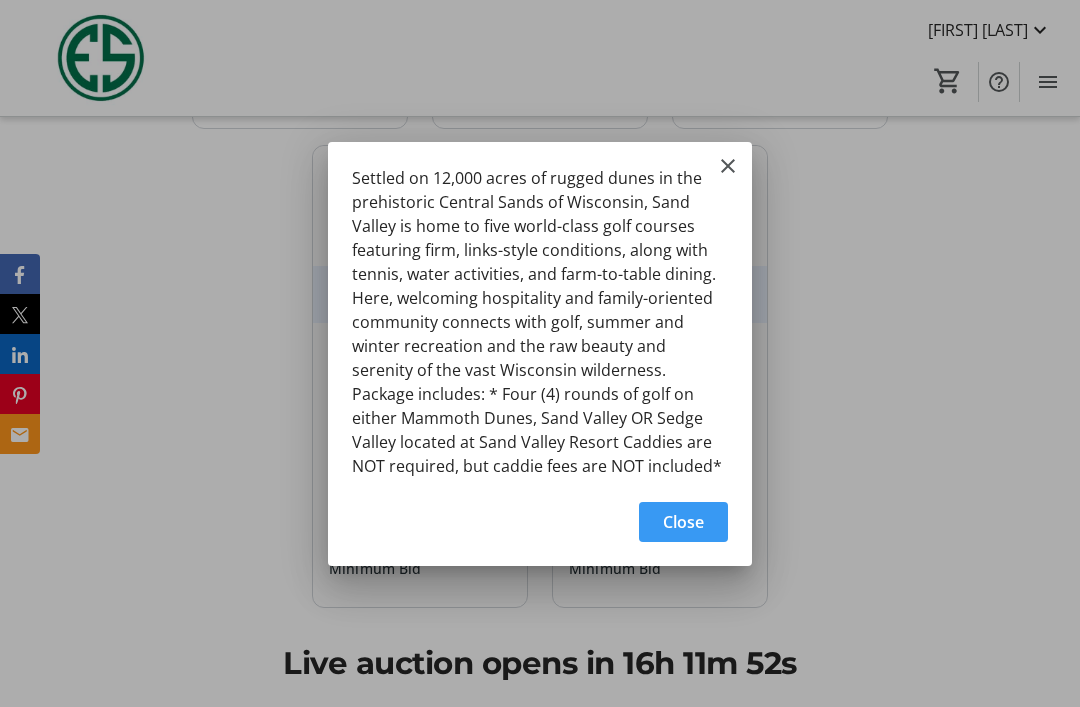 click on "Close" at bounding box center [683, 522] 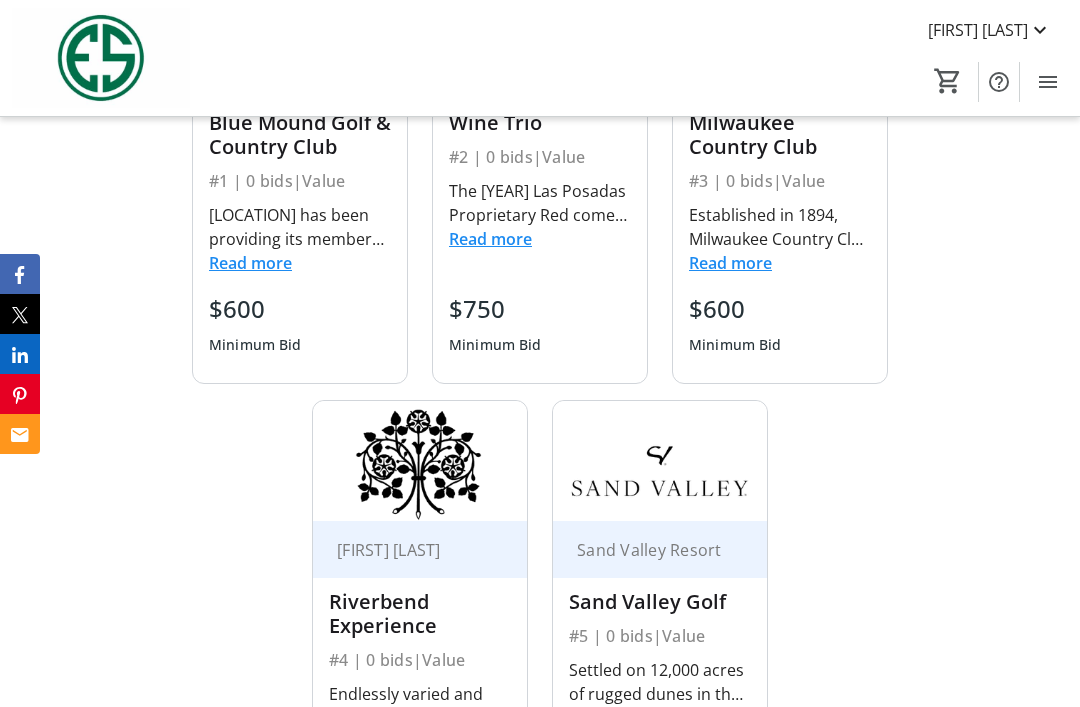 scroll, scrollTop: 0, scrollLeft: 0, axis: both 